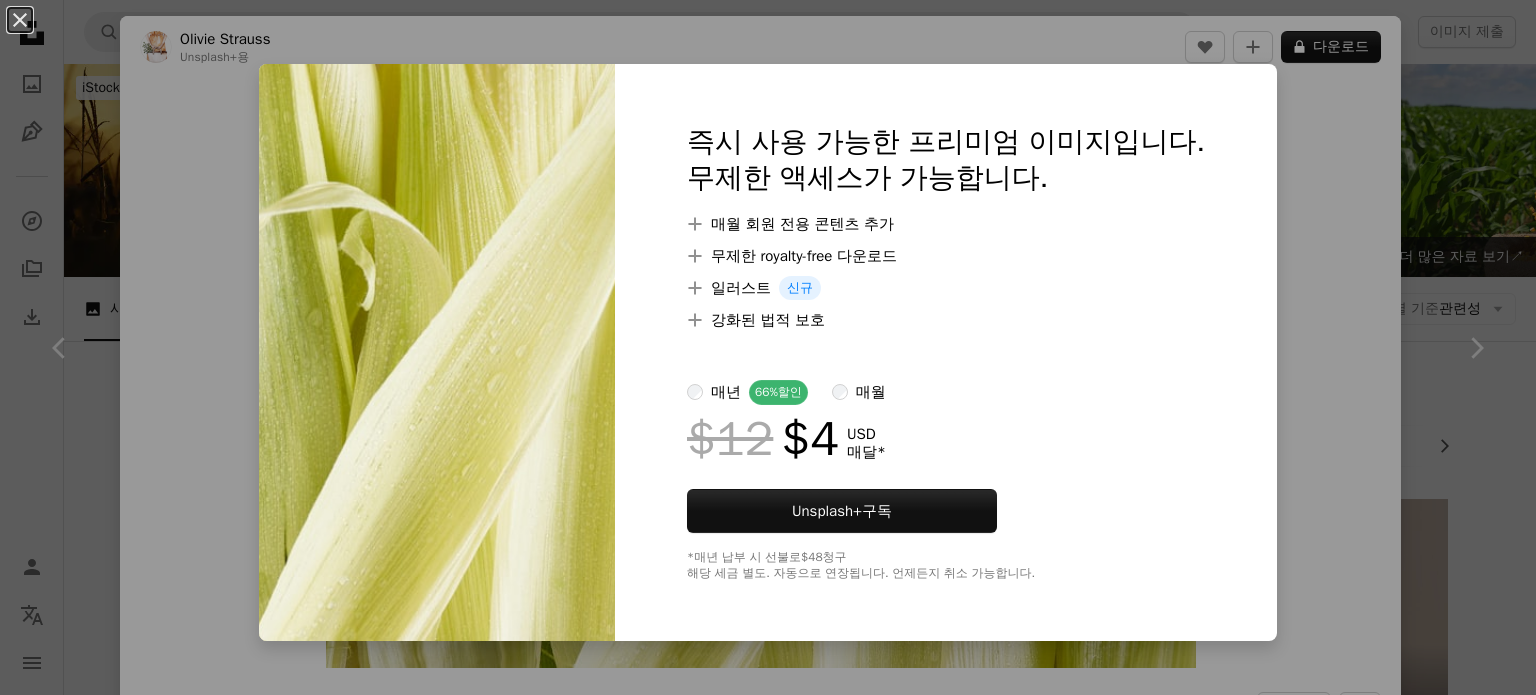 scroll, scrollTop: 11700, scrollLeft: 0, axis: vertical 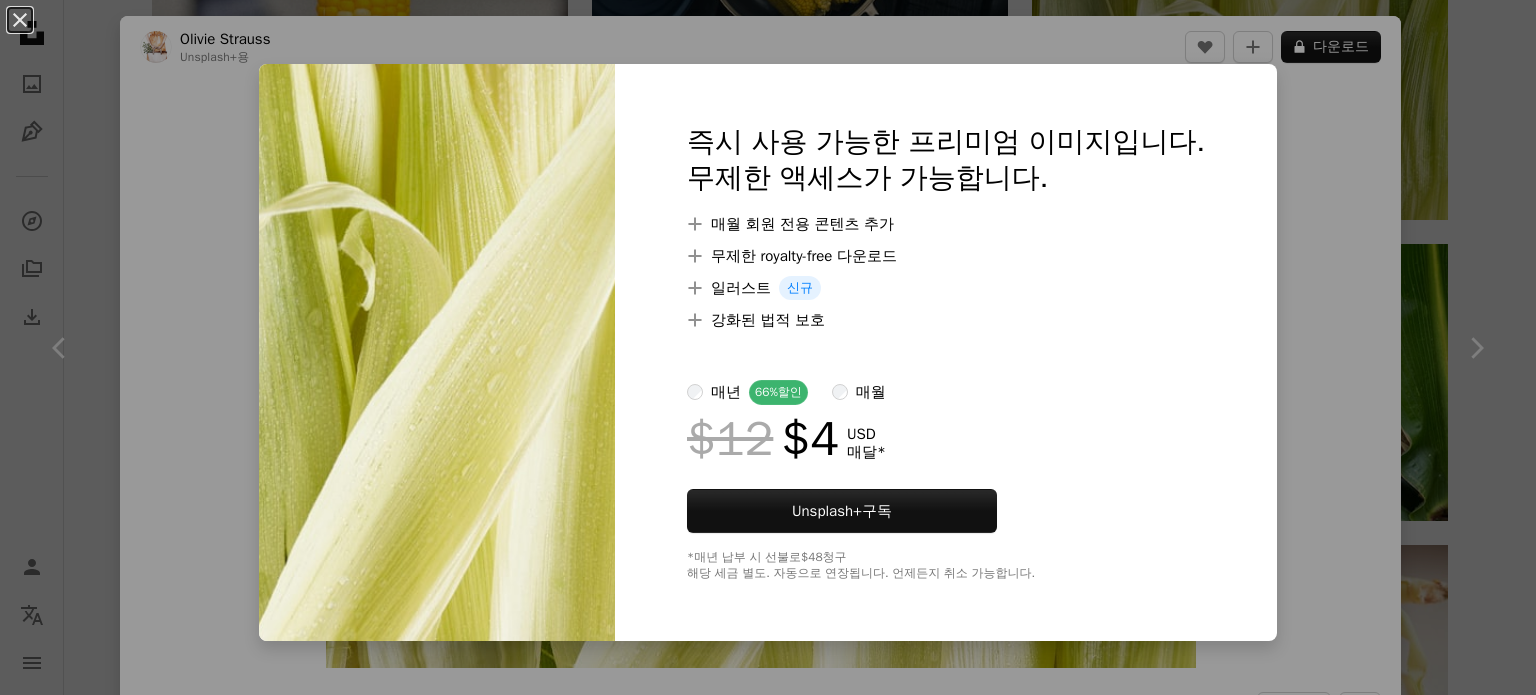click on "An X shape 즉시 사용 가능한 프리미엄 이미지입니다. 무제한 액세스가 가능합니다. A plus sign 매월 회원 전용 콘텐츠 추가 A plus sign 무제한 royalty-free 다운로드 A plus sign 일러스트  신규 A plus sign 강화된 법적 보호 매년 66%  할인 매월 $12   $4 USD 매달 * Unsplash+  구독 *매년 납부 시 선불로  $48  청구 해당 세금 별도. 자동으로 연장됩니다. 언제든지 취소 가능합니다." at bounding box center [768, 347] 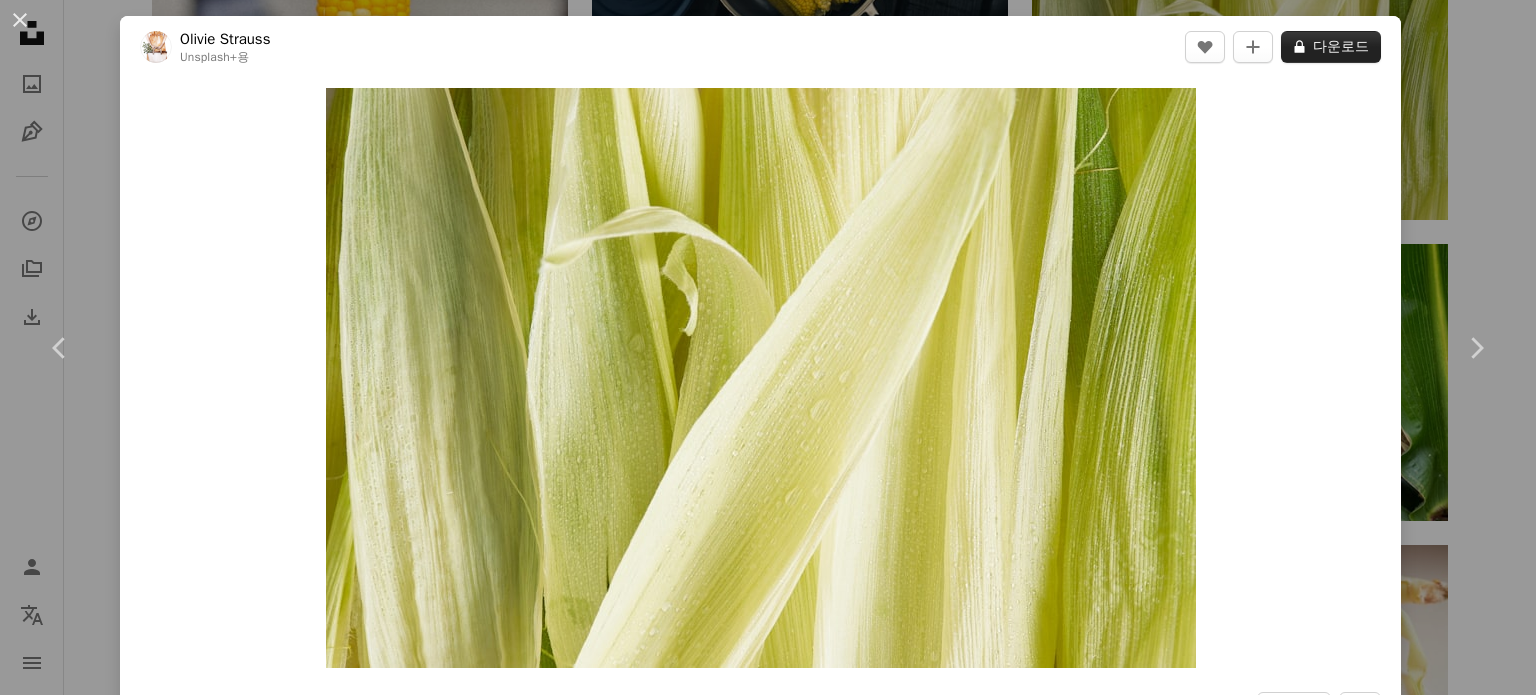 click 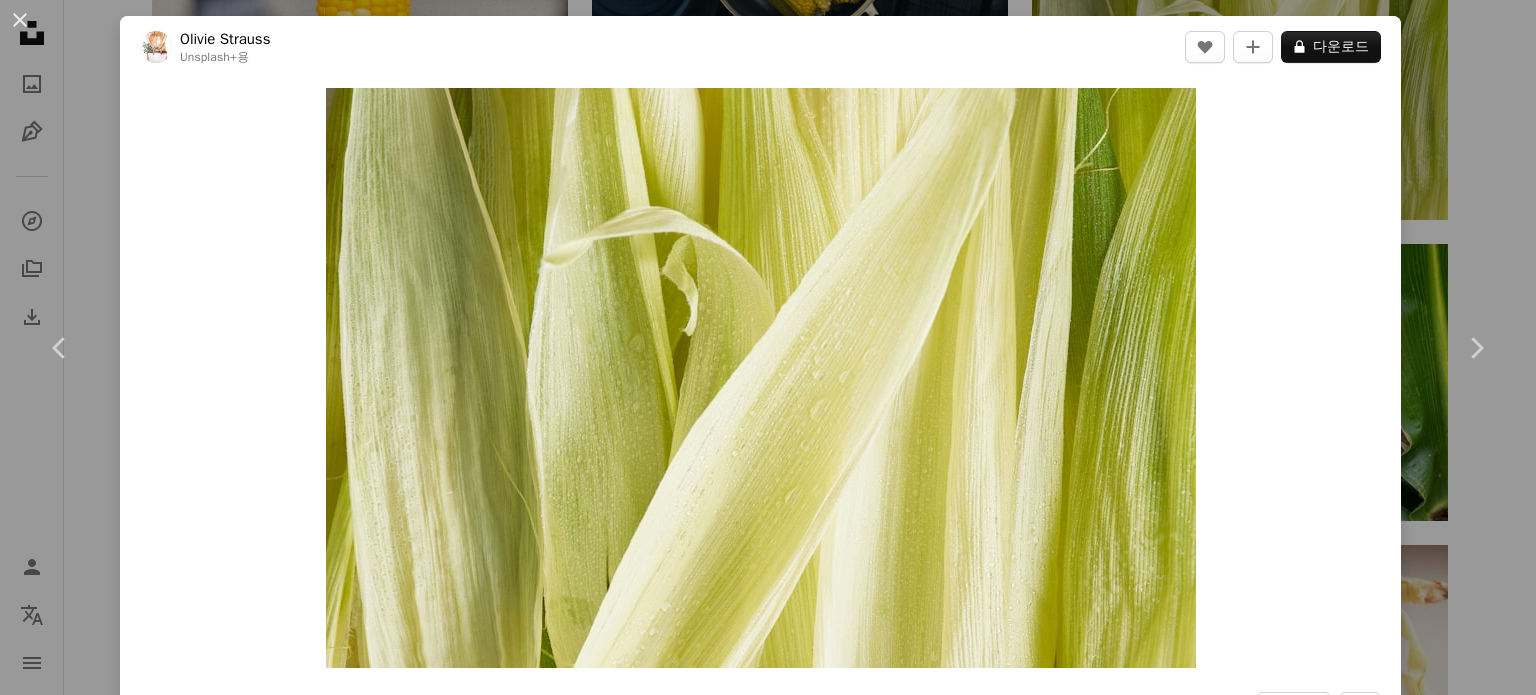 click on "An X shape 즉시 사용 가능한 프리미엄 이미지입니다. 무제한 액세스가 가능합니다. A plus sign 매월 회원 전용 콘텐츠 추가 A plus sign 무제한 royalty-free 다운로드 A plus sign 일러스트  신규 A plus sign 강화된 법적 보호 매년 66%  할인 매월 $12   $4 USD 매달 * Unsplash+  구독 *매년 납부 시 선불로  $48  청구 해당 세금 별도. 자동으로 연장됩니다. 언제든지 취소 가능합니다." at bounding box center [768, 4139] 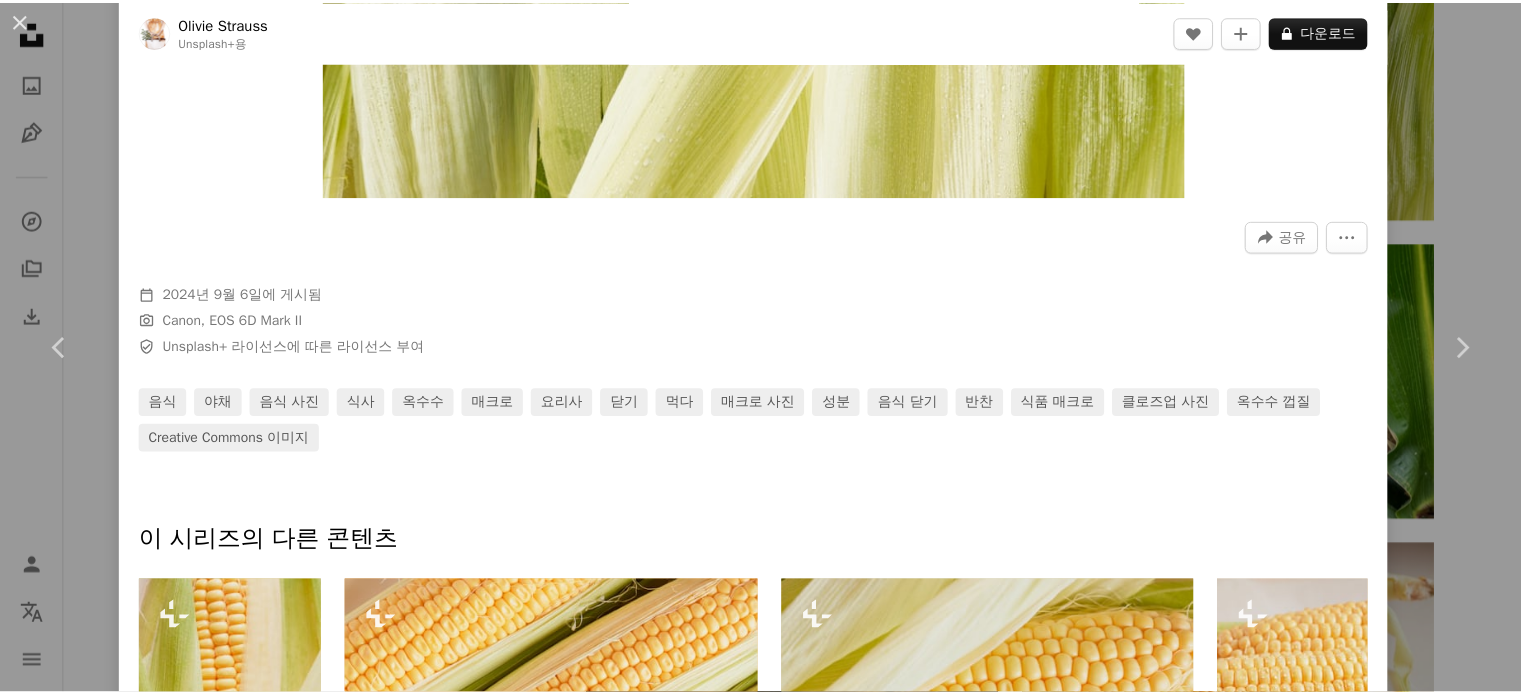scroll, scrollTop: 500, scrollLeft: 0, axis: vertical 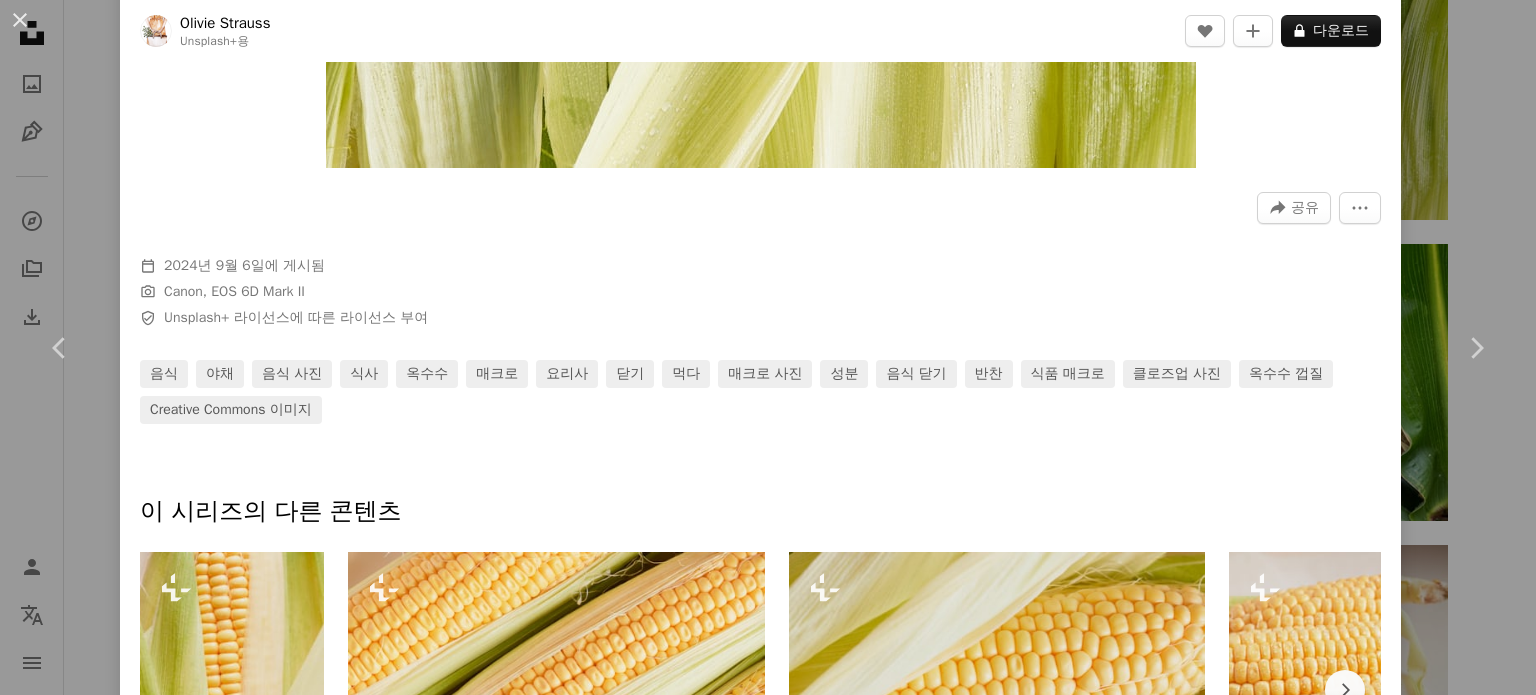 click on "An X shape Chevron left Chevron right Olivie Strauss Unsplash+ 용 A heart A plus sign A lock 다운로드 Zoom in A forward-right arrow 공유 More Actions Calendar outlined 2024년 9월 6일 에 게시됨 Camera Canon, EOS 6D Mark II Safety Unsplash+ 라이선스 에 따른 라이선스 부여 음식 야채 음식 사진 식사 옥수수 매크로 요리사 닫기 먹다 매크로 사진 성분 음식 닫기 반찬 식품 매크로 클로즈업 사진 옥수수 껍질 Creative Commons 이미지 이 시리즈의 다른 콘텐츠 Chevron right Plus sign for Unsplash+ Plus sign for Unsplash+ Plus sign for Unsplash+ Plus sign for Unsplash+ Plus sign for Unsplash+ Plus sign for Unsplash+ Plus sign for Unsplash+ Plus sign for Unsplash+ Plus sign for Unsplash+ 관련 이미지 Plus sign for Unsplash+ A heart A plus sign Natalia Blauth Unsplash+ 용 A lock 다운로드 Plus sign for Unsplash+ A heart A plus sign Olivie Strauss Unsplash+ 용 A lock 다운로드 Plus sign for Unsplash+ A heart A plus sign Unsplash+" at bounding box center (768, 347) 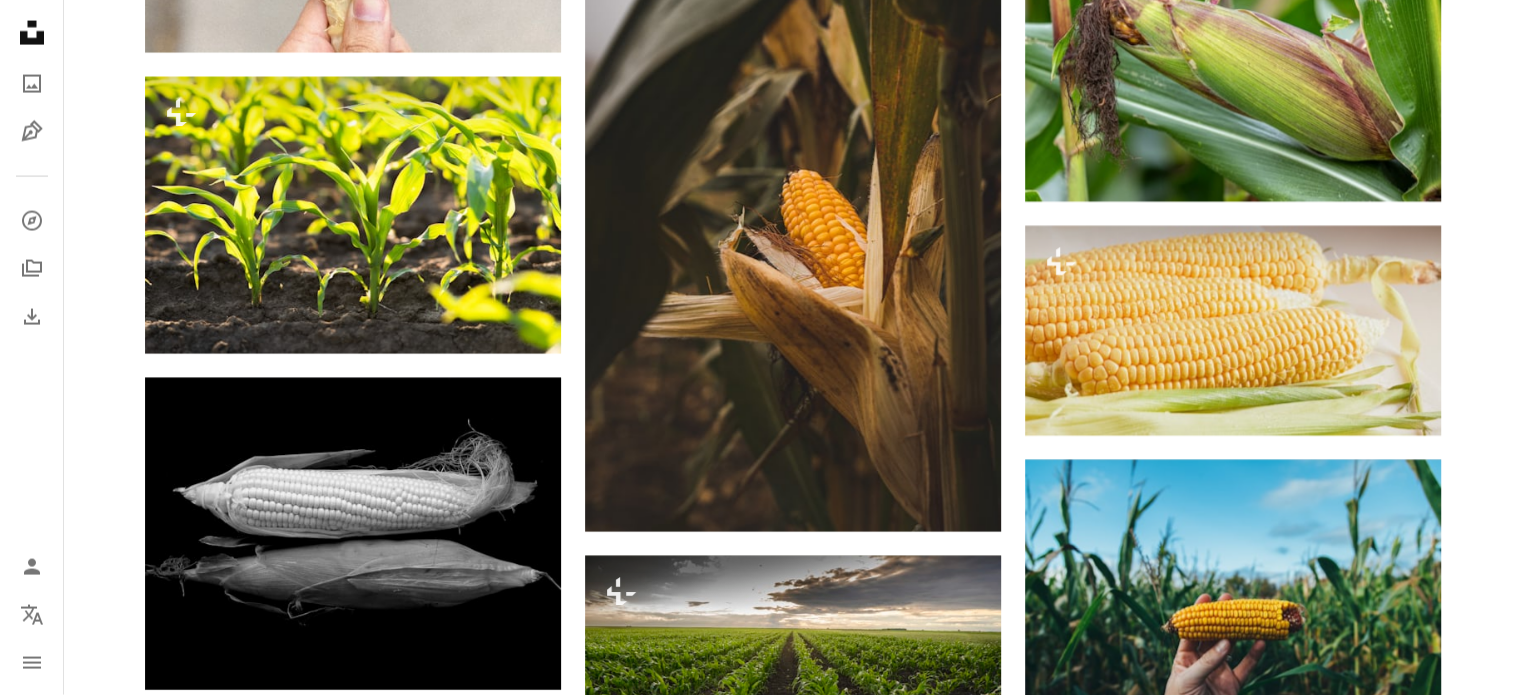scroll, scrollTop: 12100, scrollLeft: 0, axis: vertical 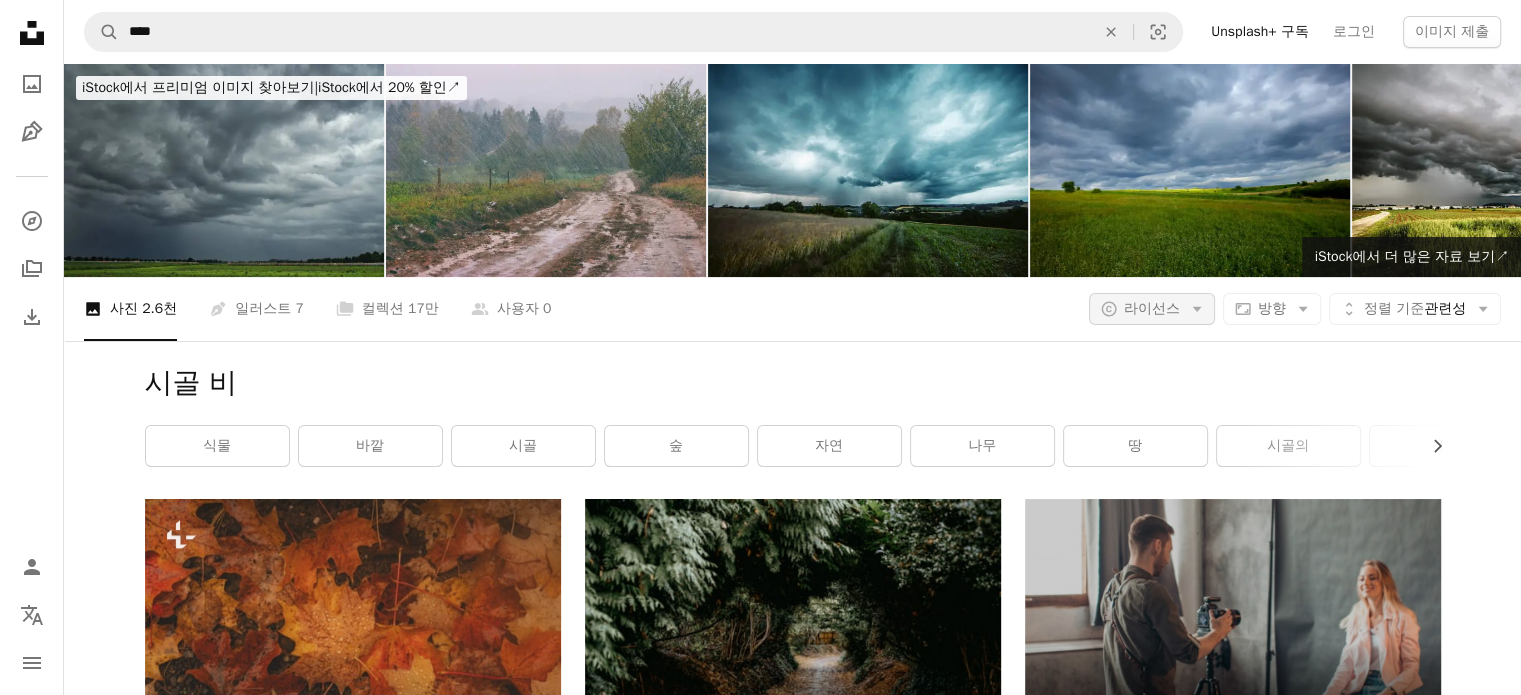 click on "Arrow down" 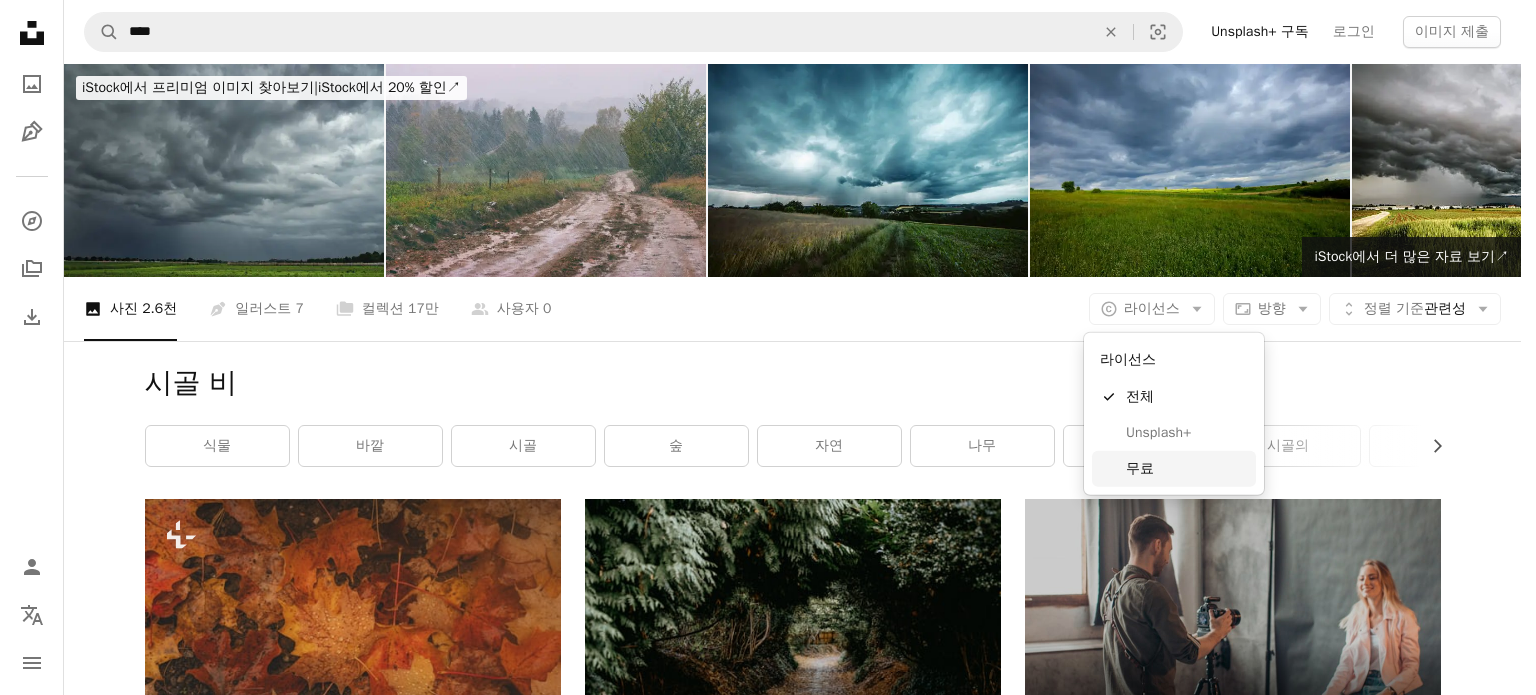 click on "무료" at bounding box center (1187, 469) 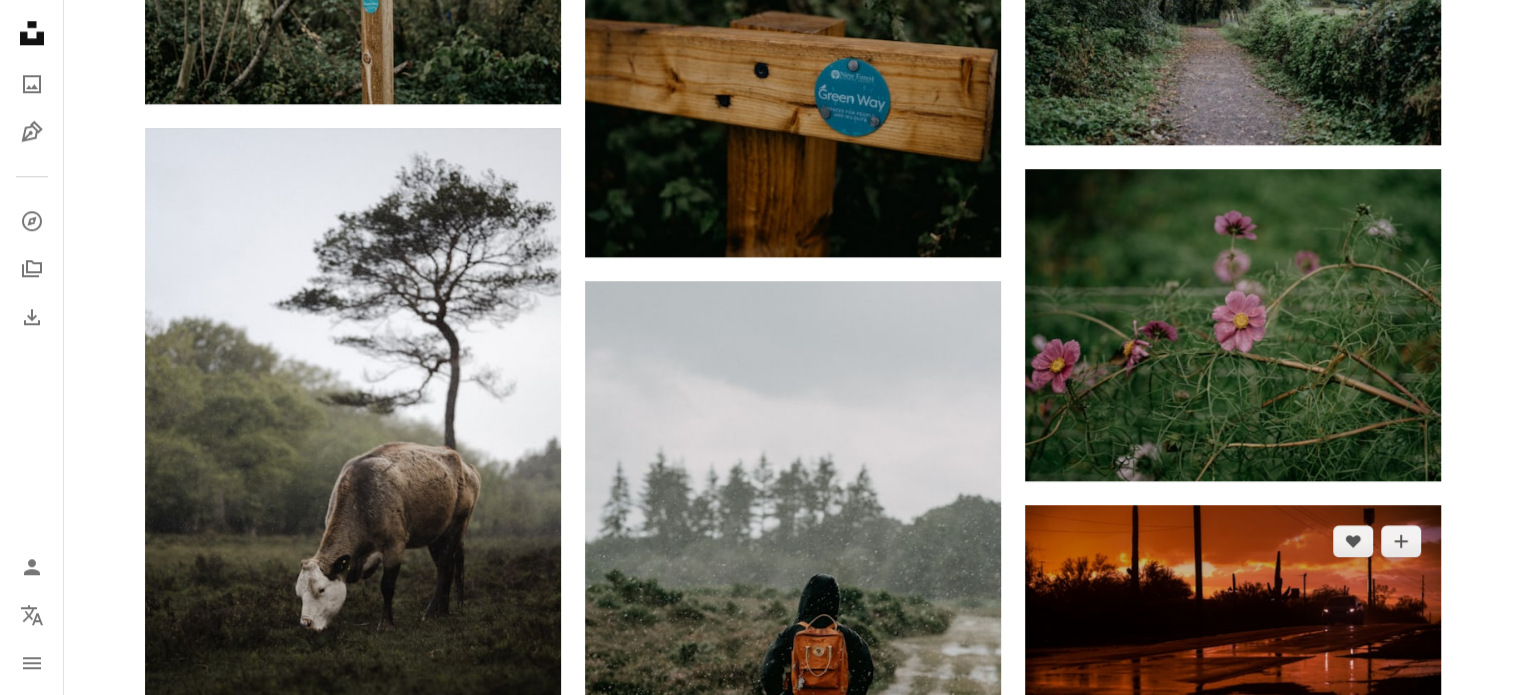 scroll, scrollTop: 2400, scrollLeft: 0, axis: vertical 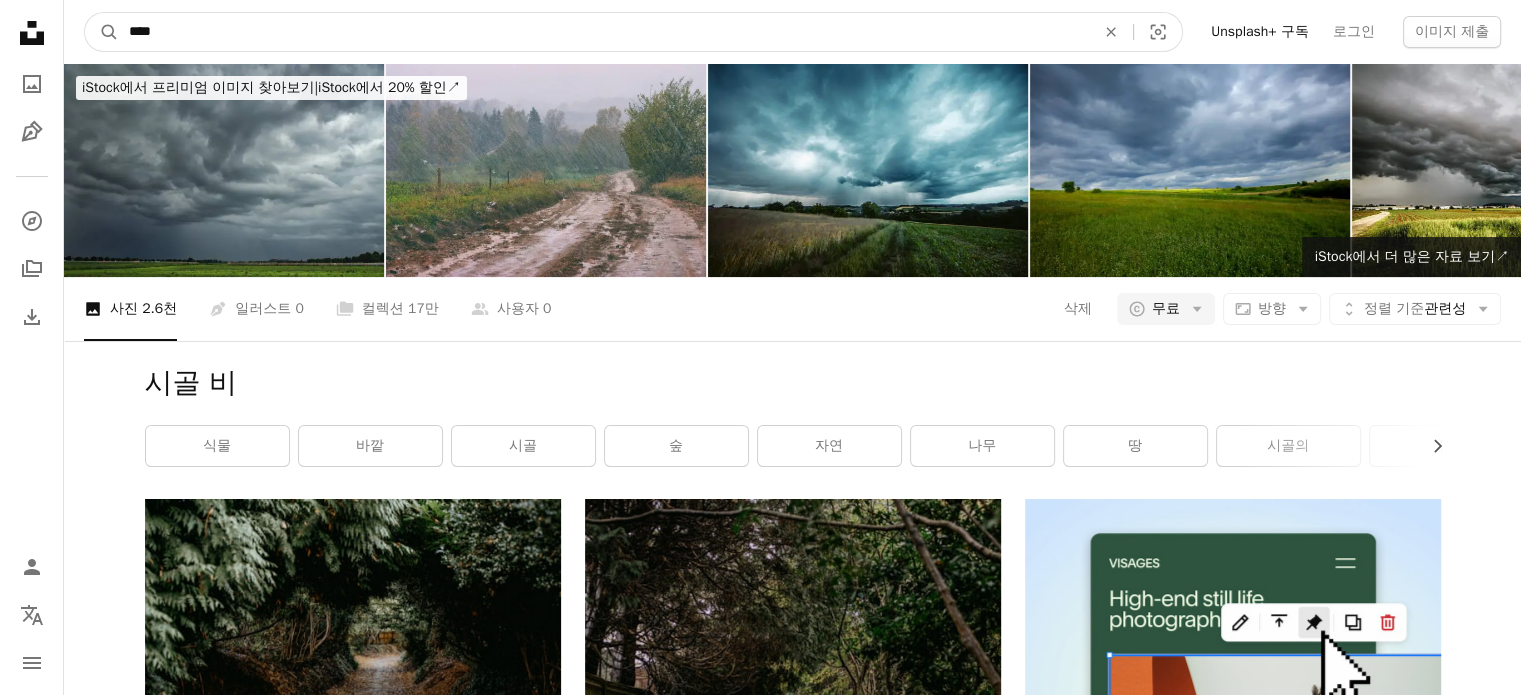 drag, startPoint x: 102, startPoint y: 37, endPoint x: 0, endPoint y: 54, distance: 103.40696 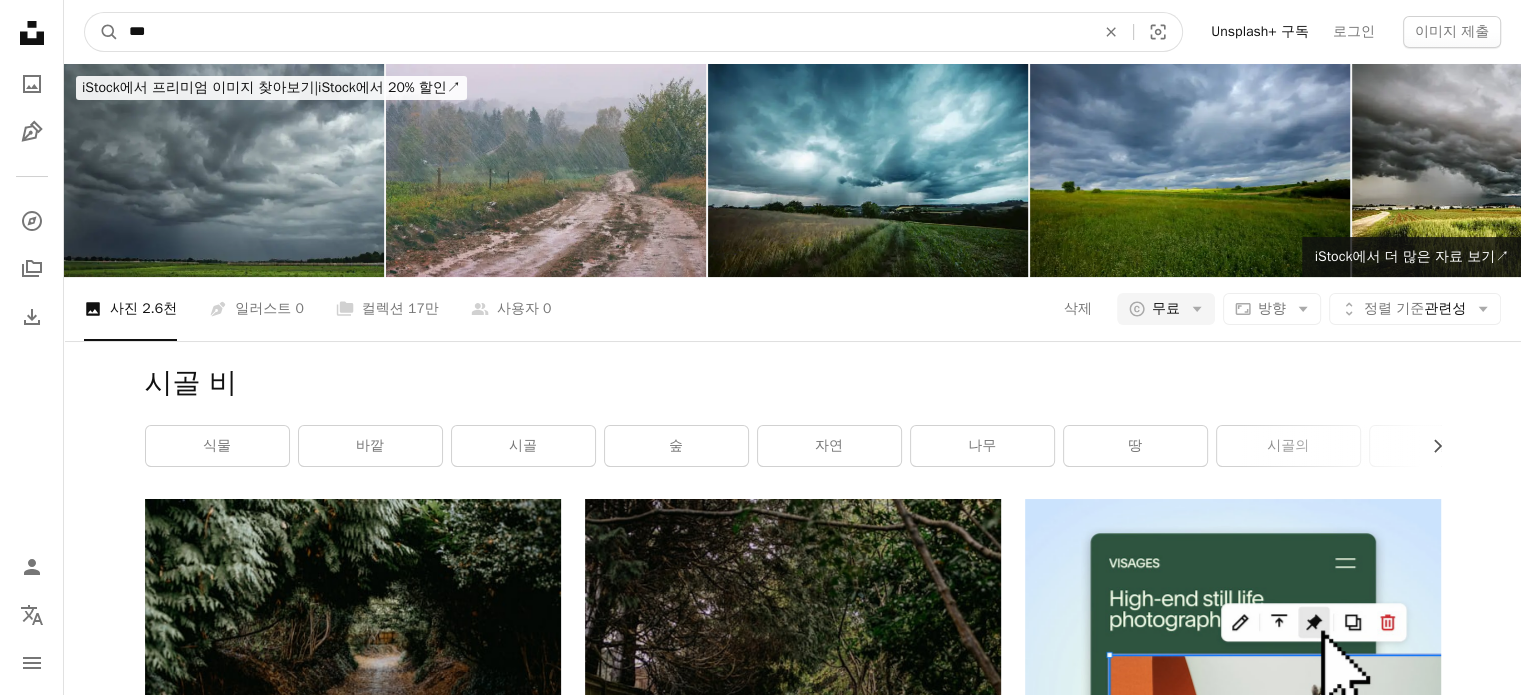 type on "***" 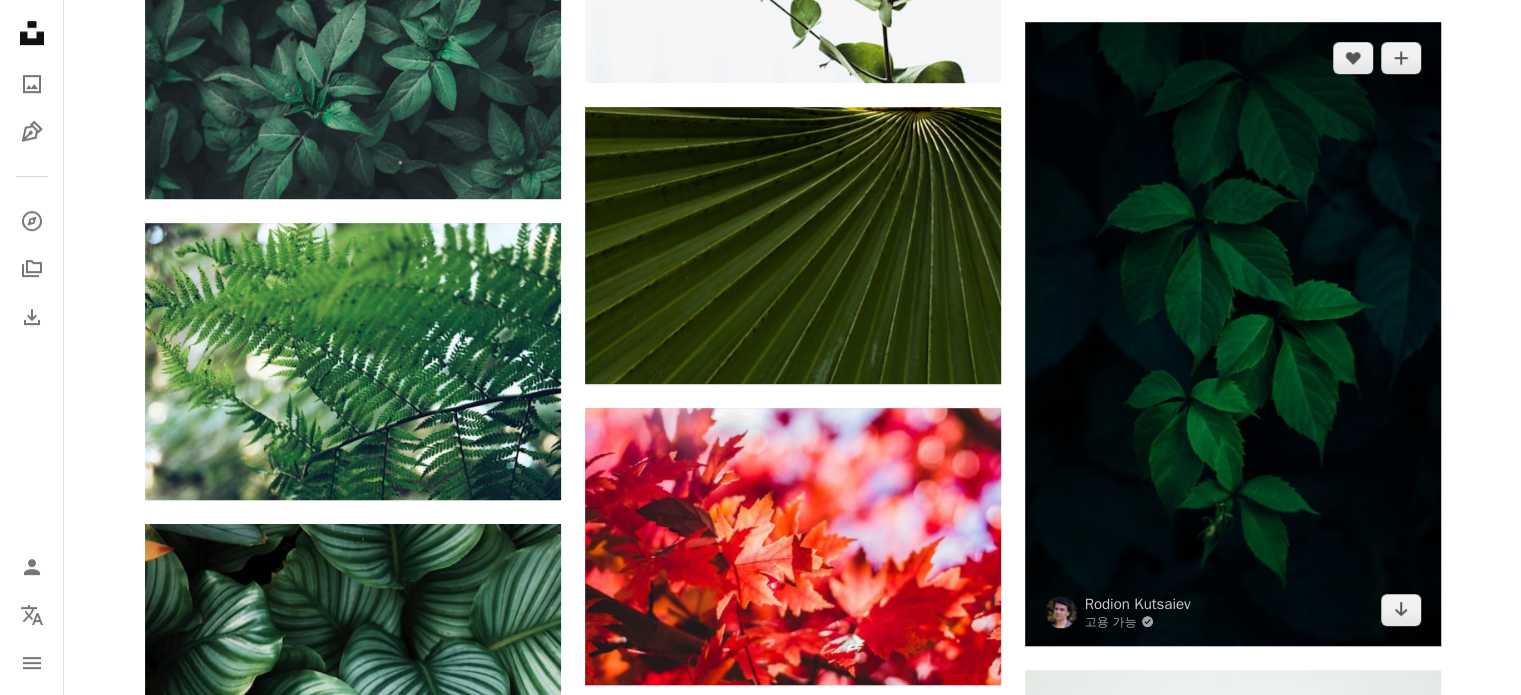 scroll, scrollTop: 1100, scrollLeft: 0, axis: vertical 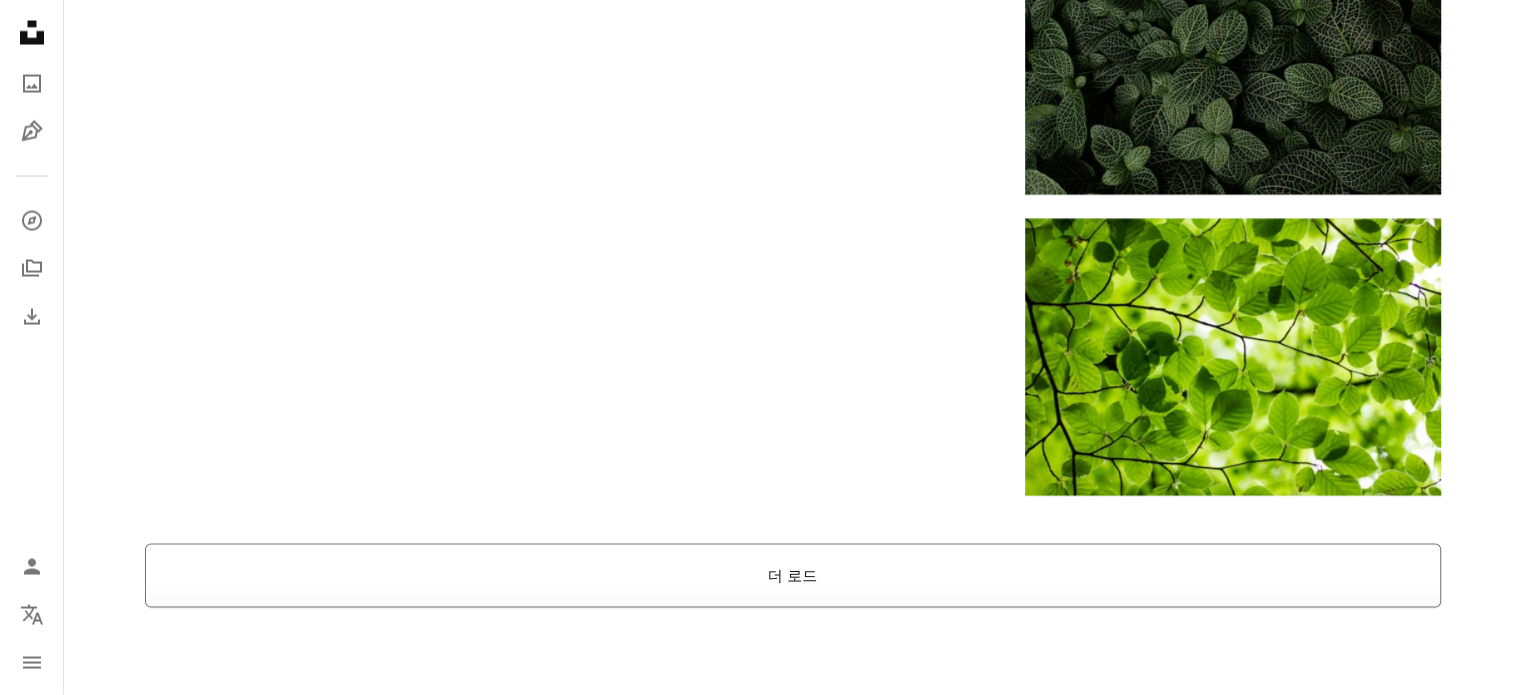 click on "더 로드" at bounding box center [793, 576] 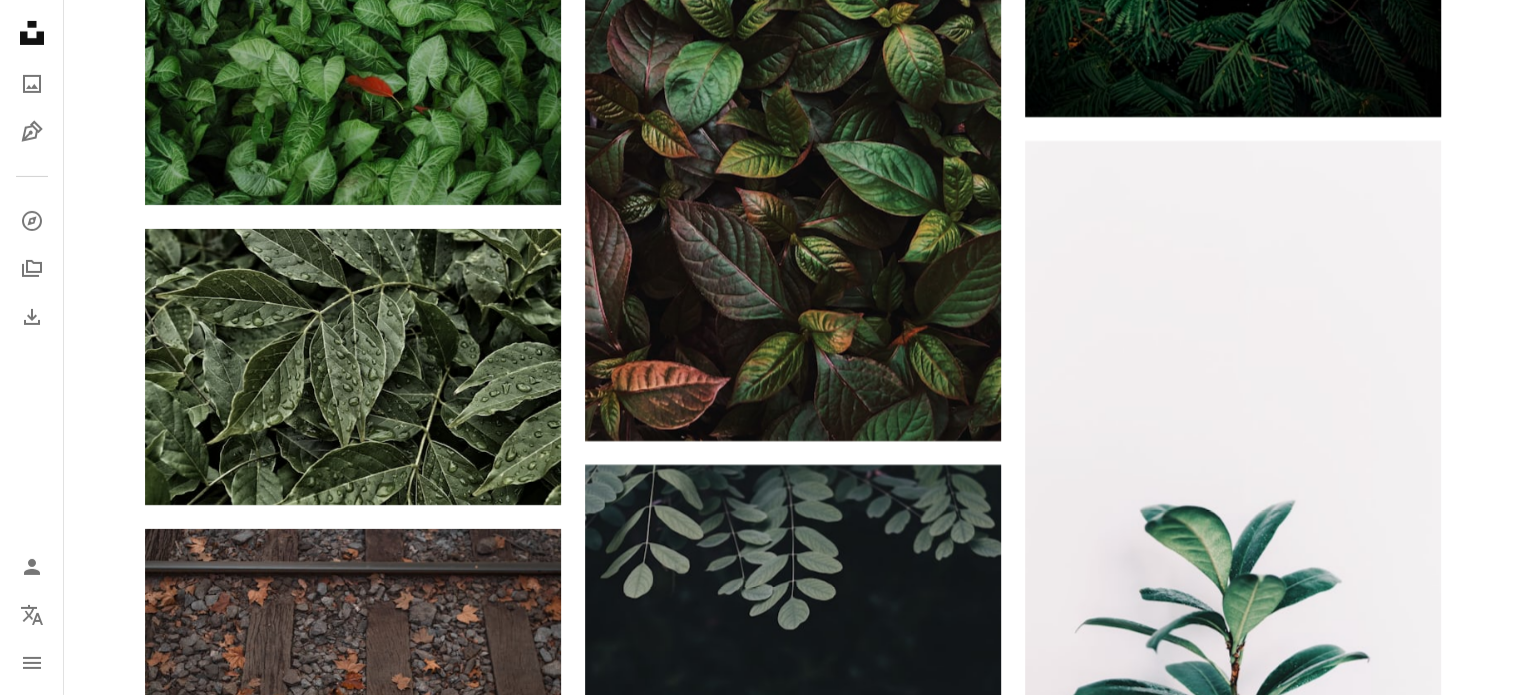 scroll, scrollTop: 7440, scrollLeft: 0, axis: vertical 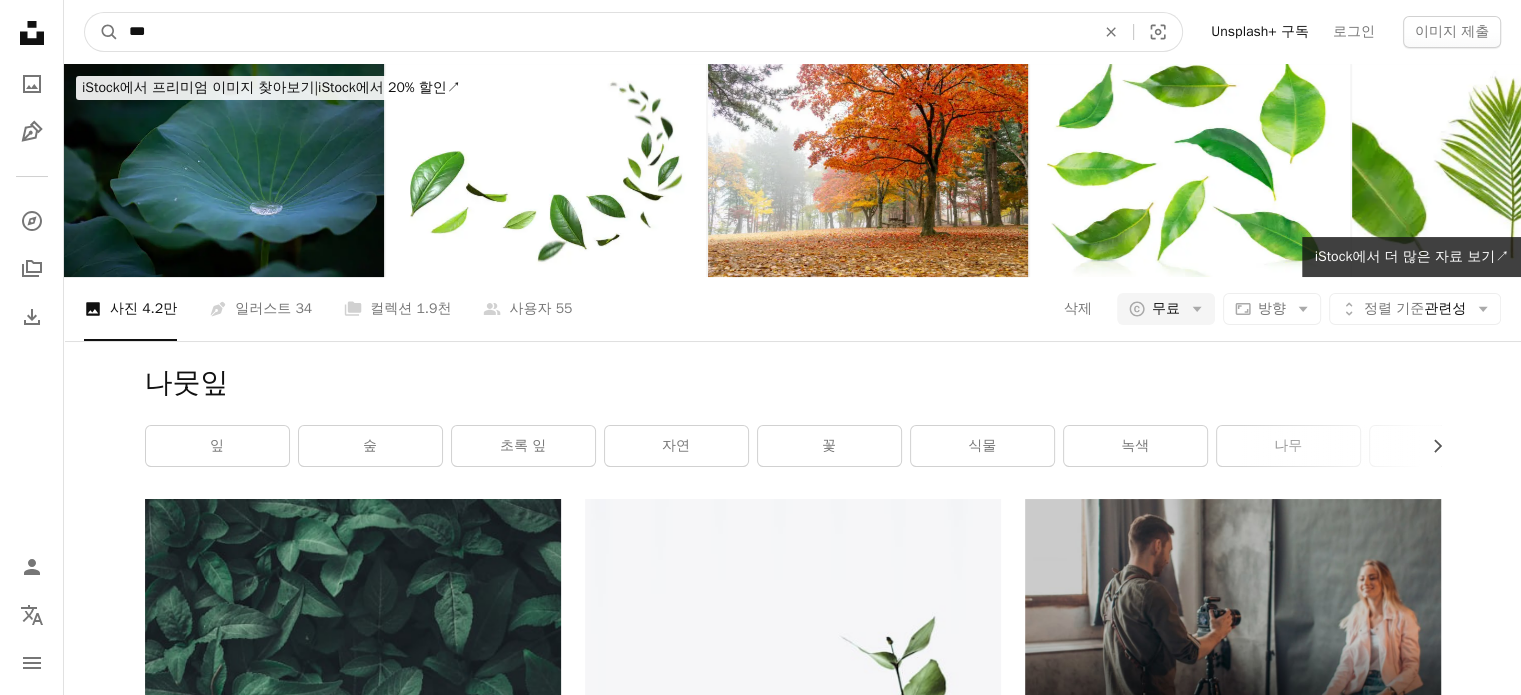 drag, startPoint x: 404, startPoint y: 14, endPoint x: 86, endPoint y: -19, distance: 319.70767 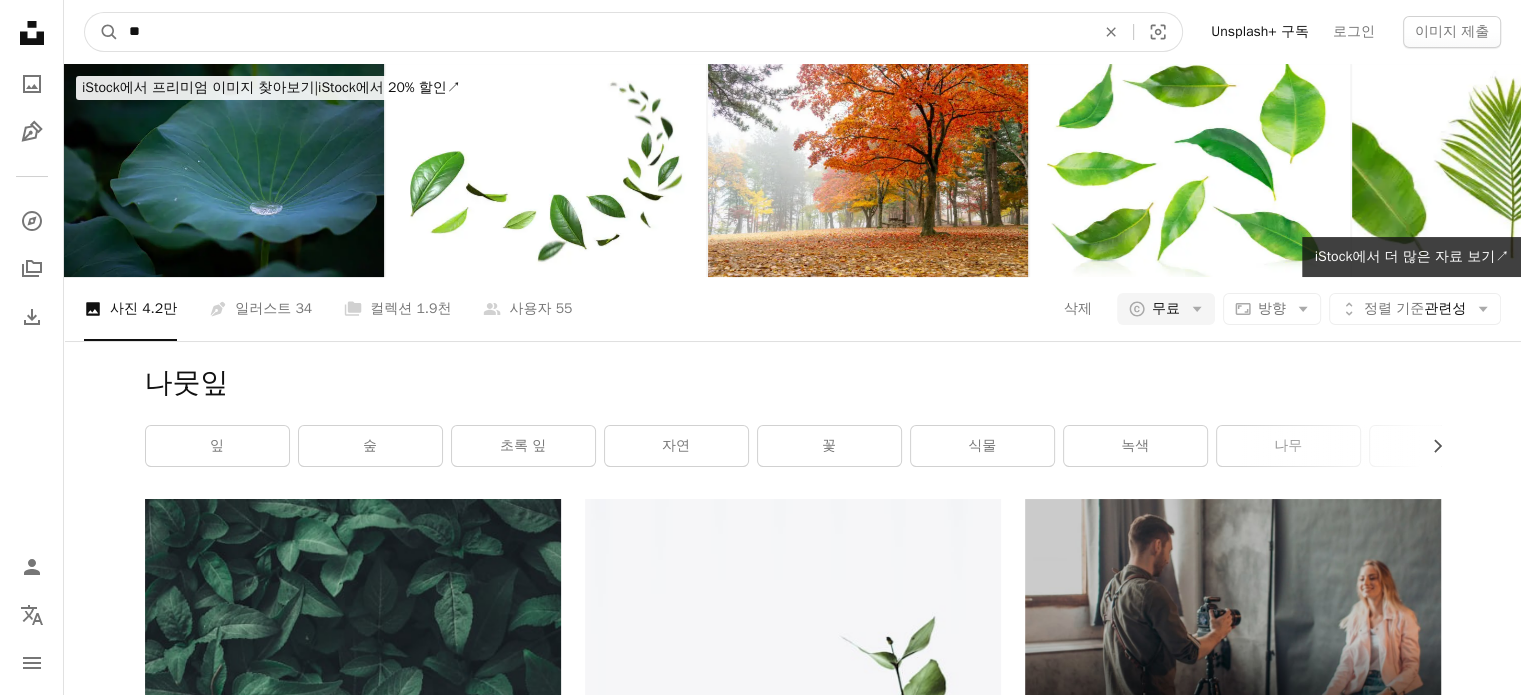 type on "***" 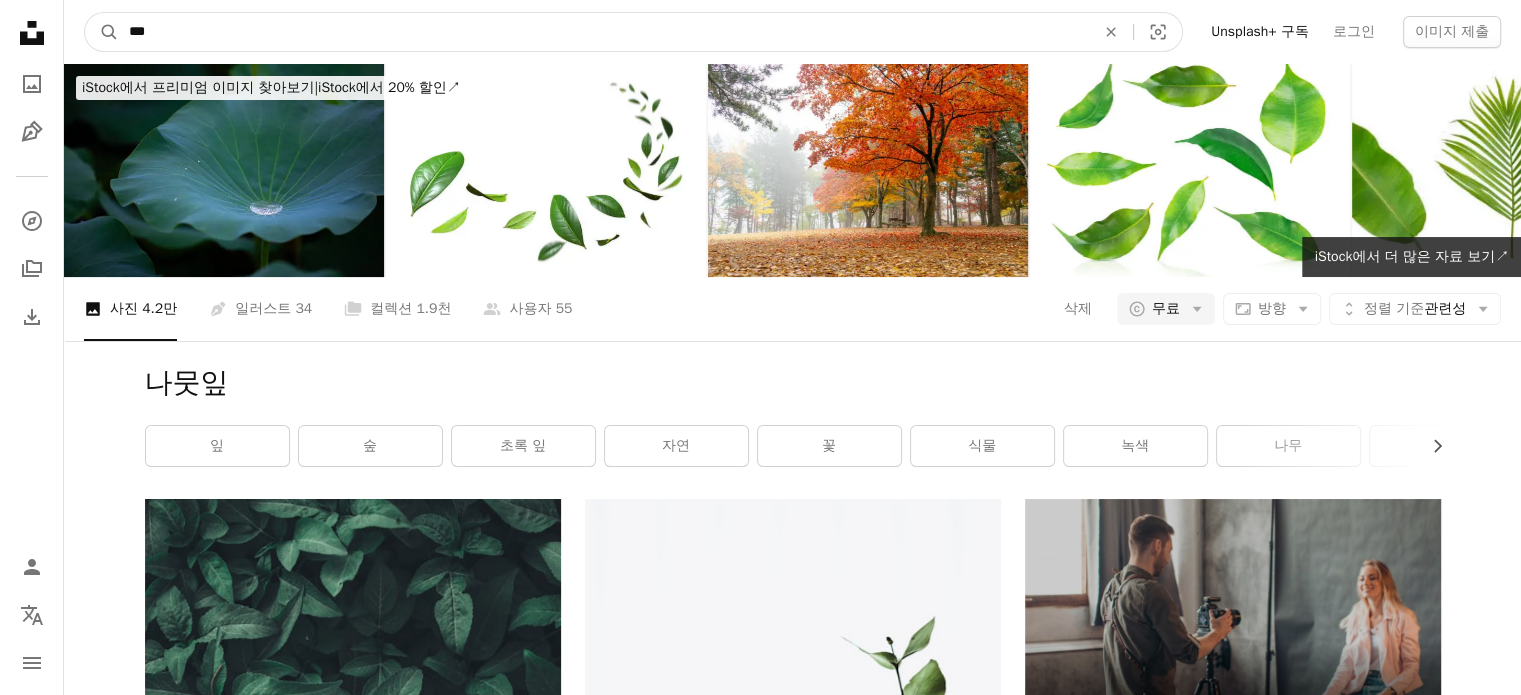 click on "A magnifying glass" at bounding box center (102, 32) 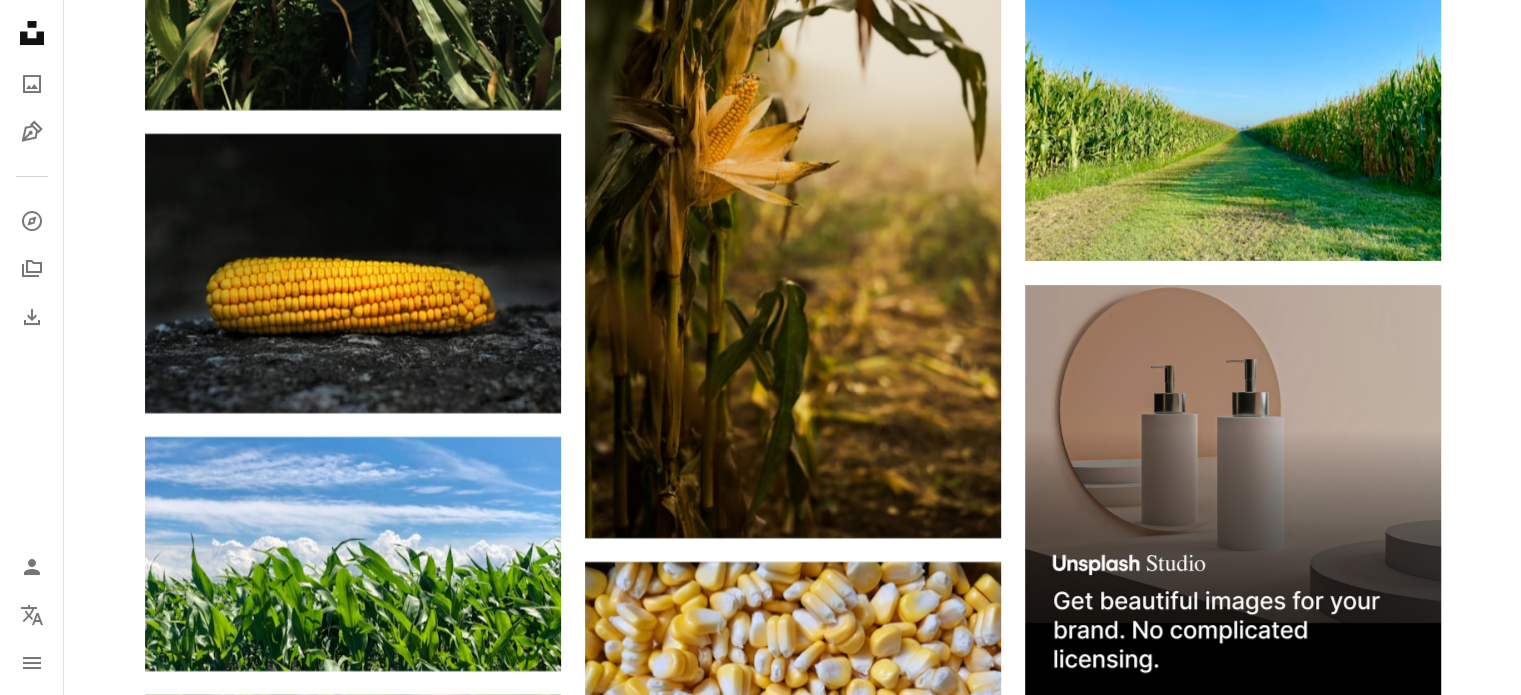 scroll, scrollTop: 8087, scrollLeft: 0, axis: vertical 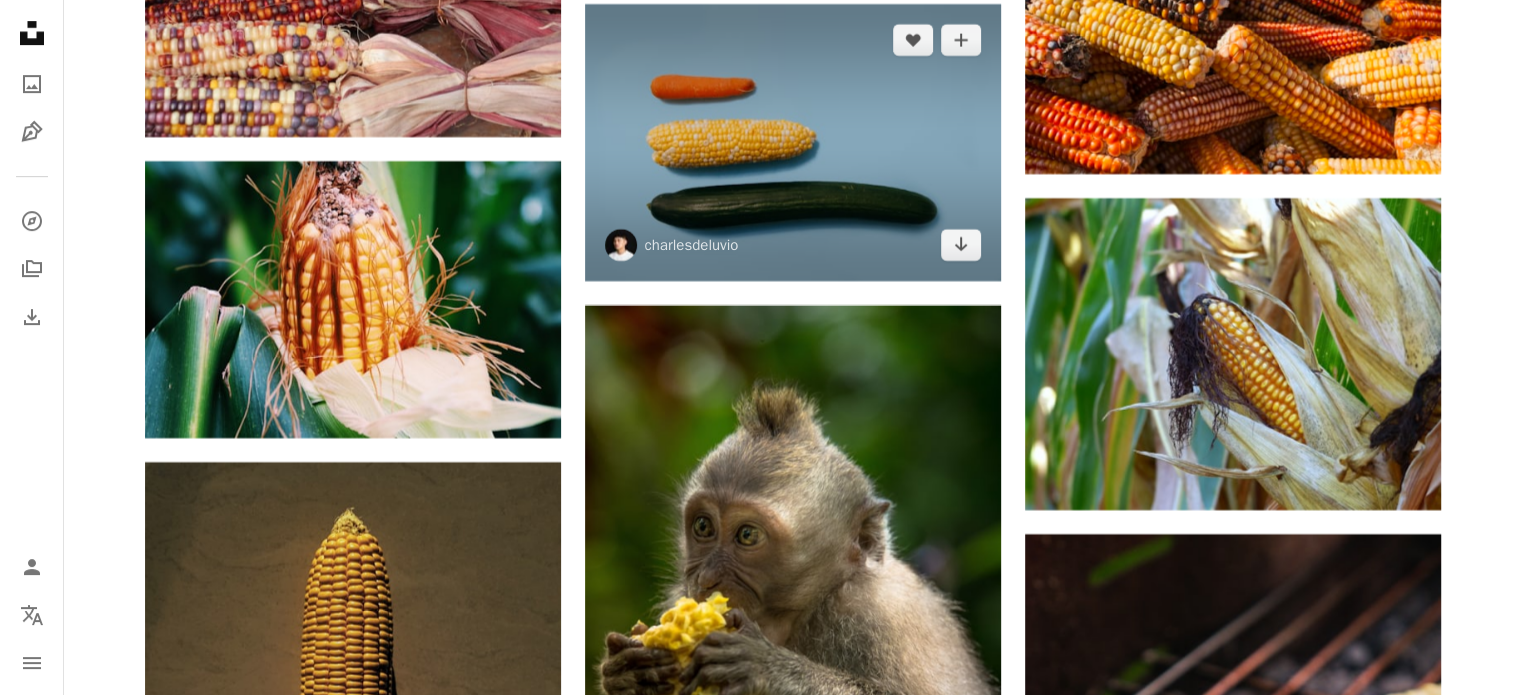click at bounding box center [793, 142] 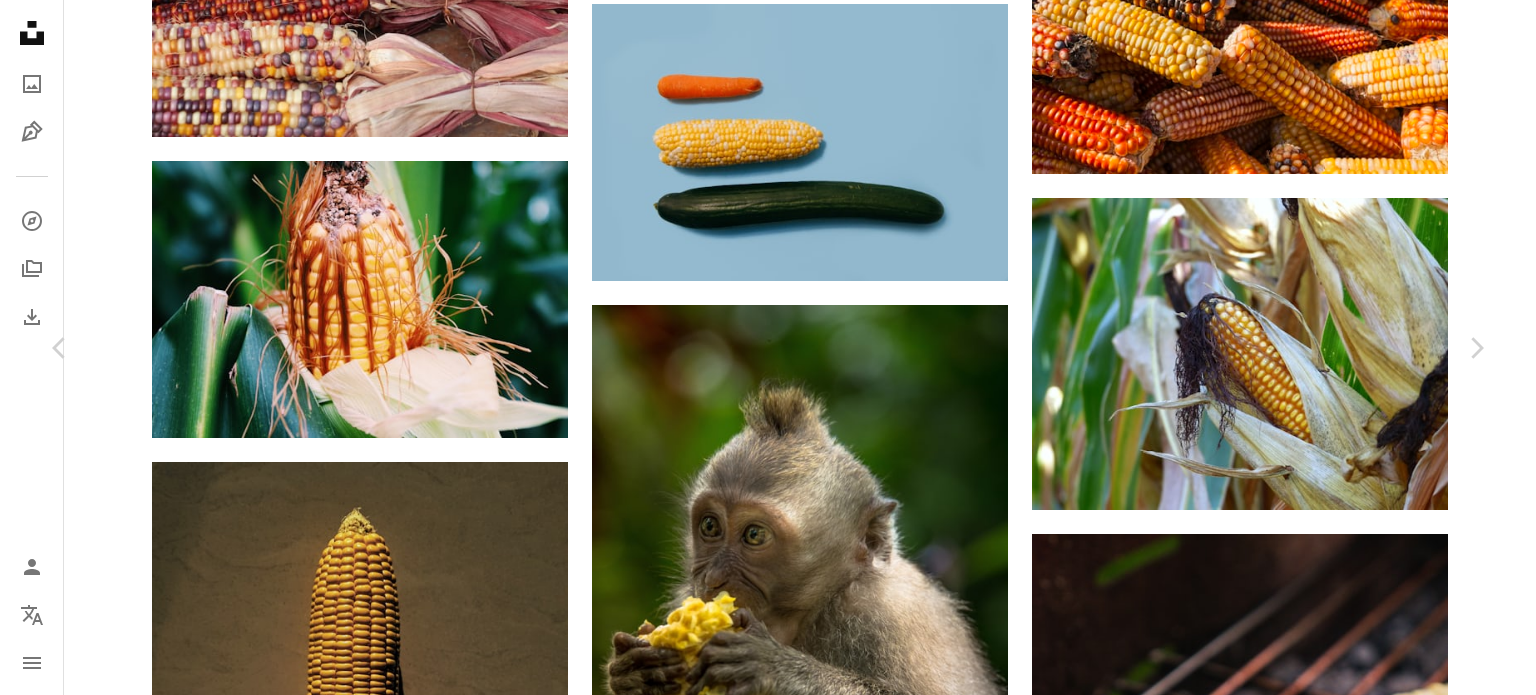 click on "무료 다운로드" at bounding box center (1290, 3277) 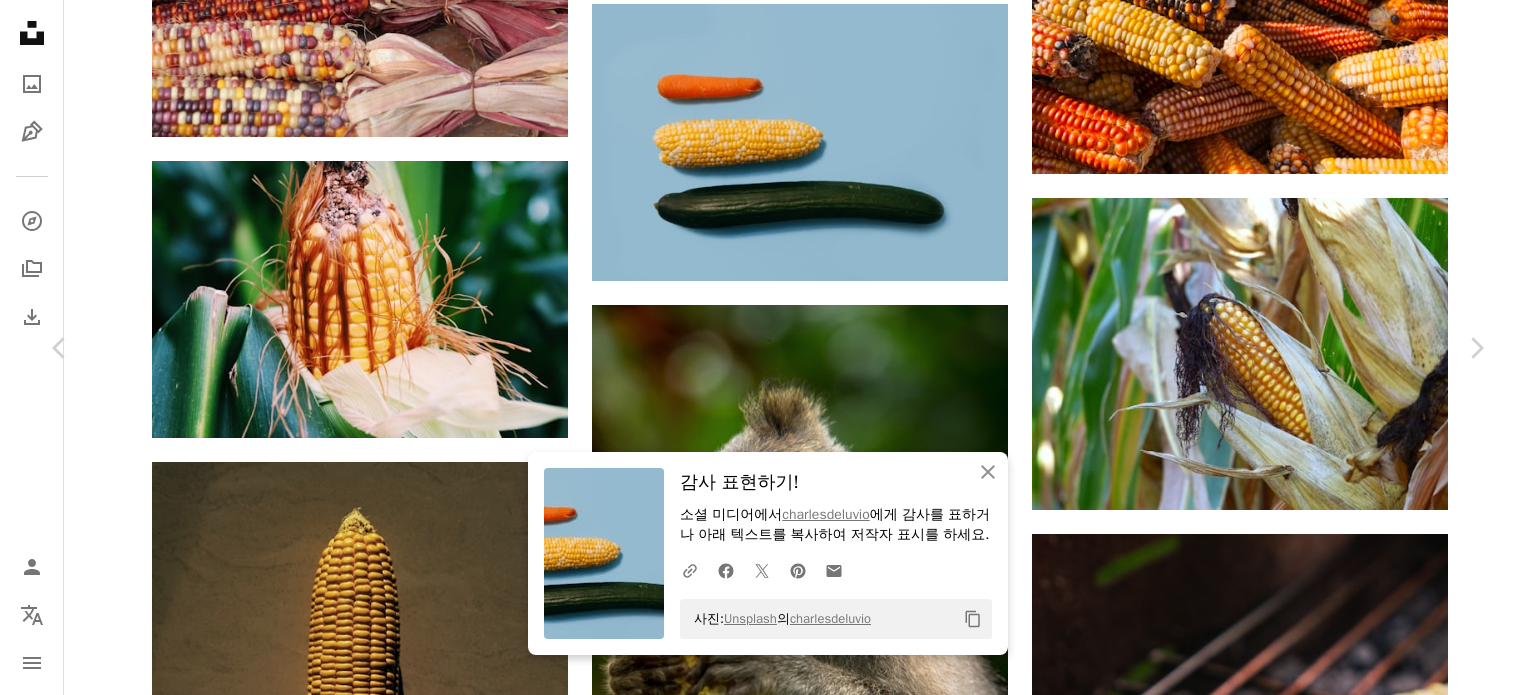 scroll, scrollTop: 5900, scrollLeft: 0, axis: vertical 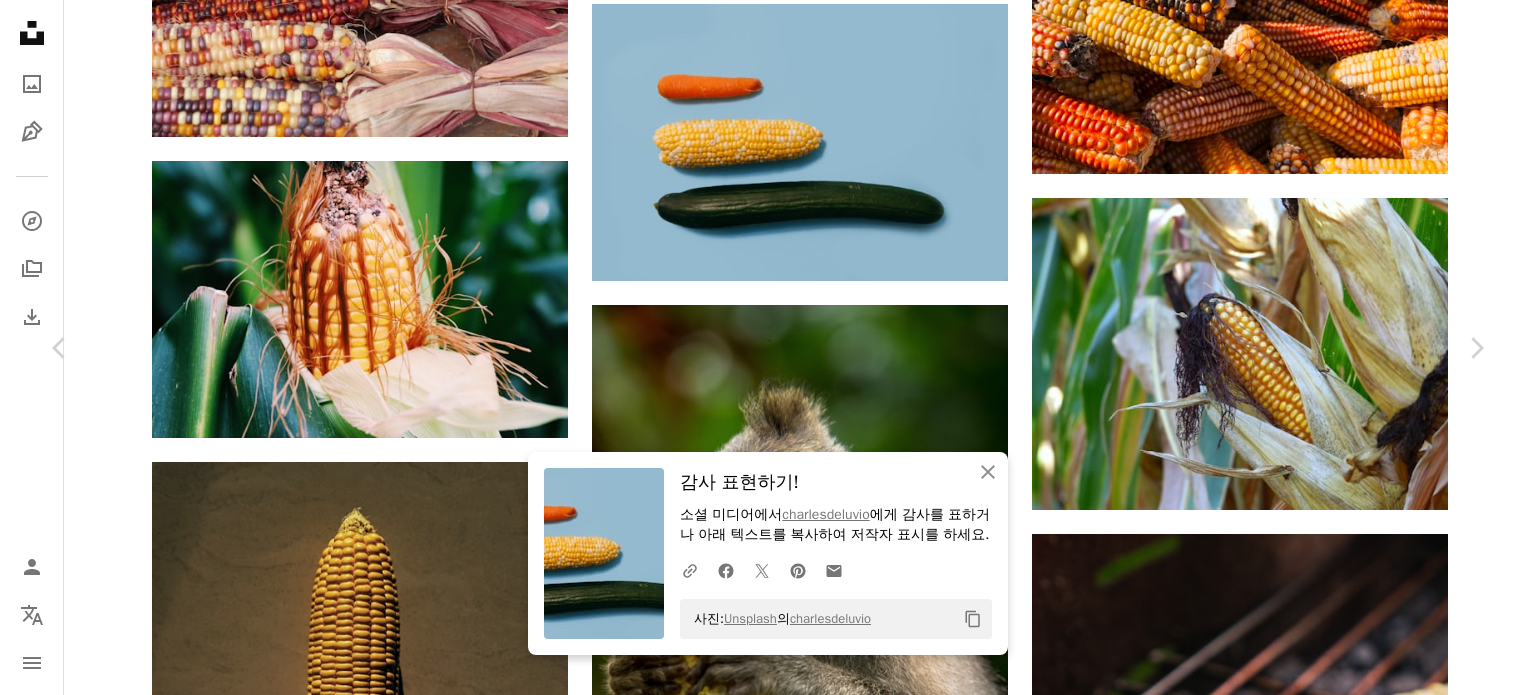 click at bounding box center (761, 3492) 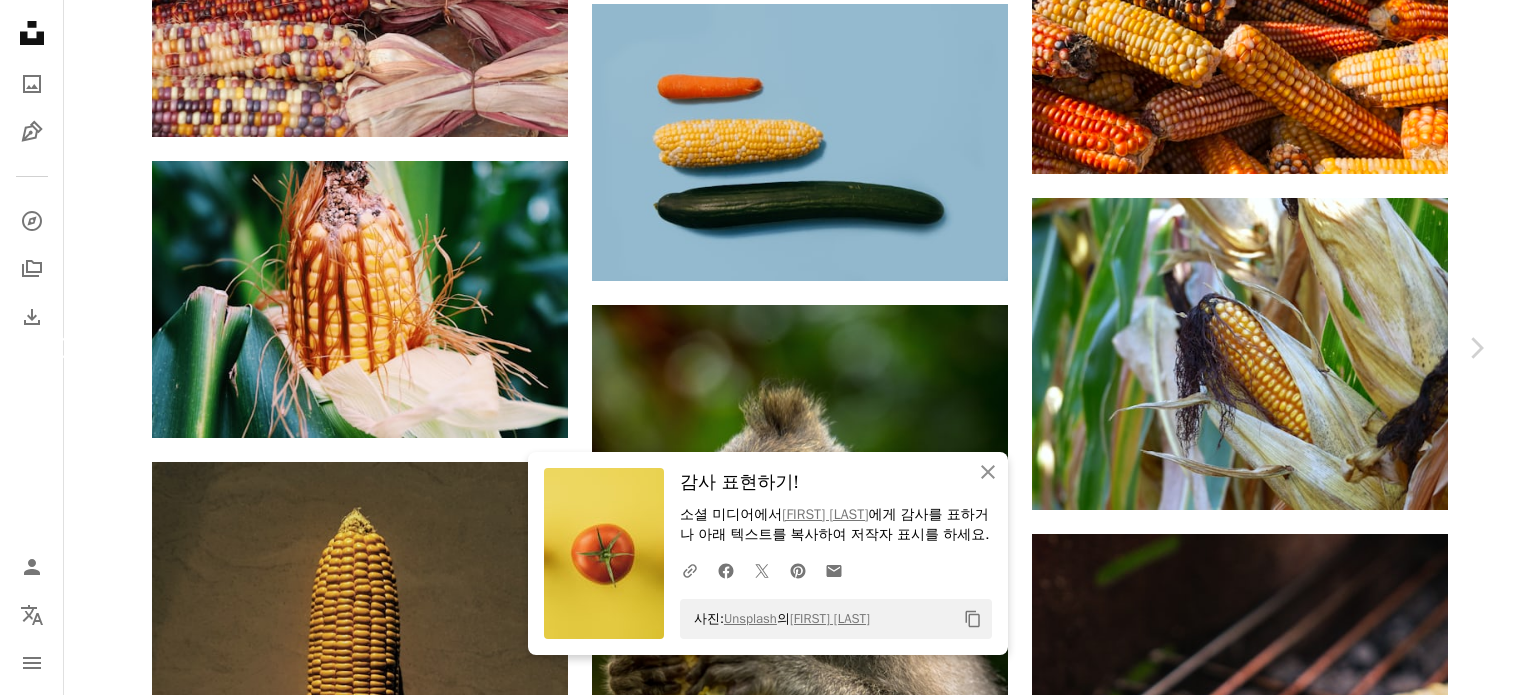 click on "Chevron left" 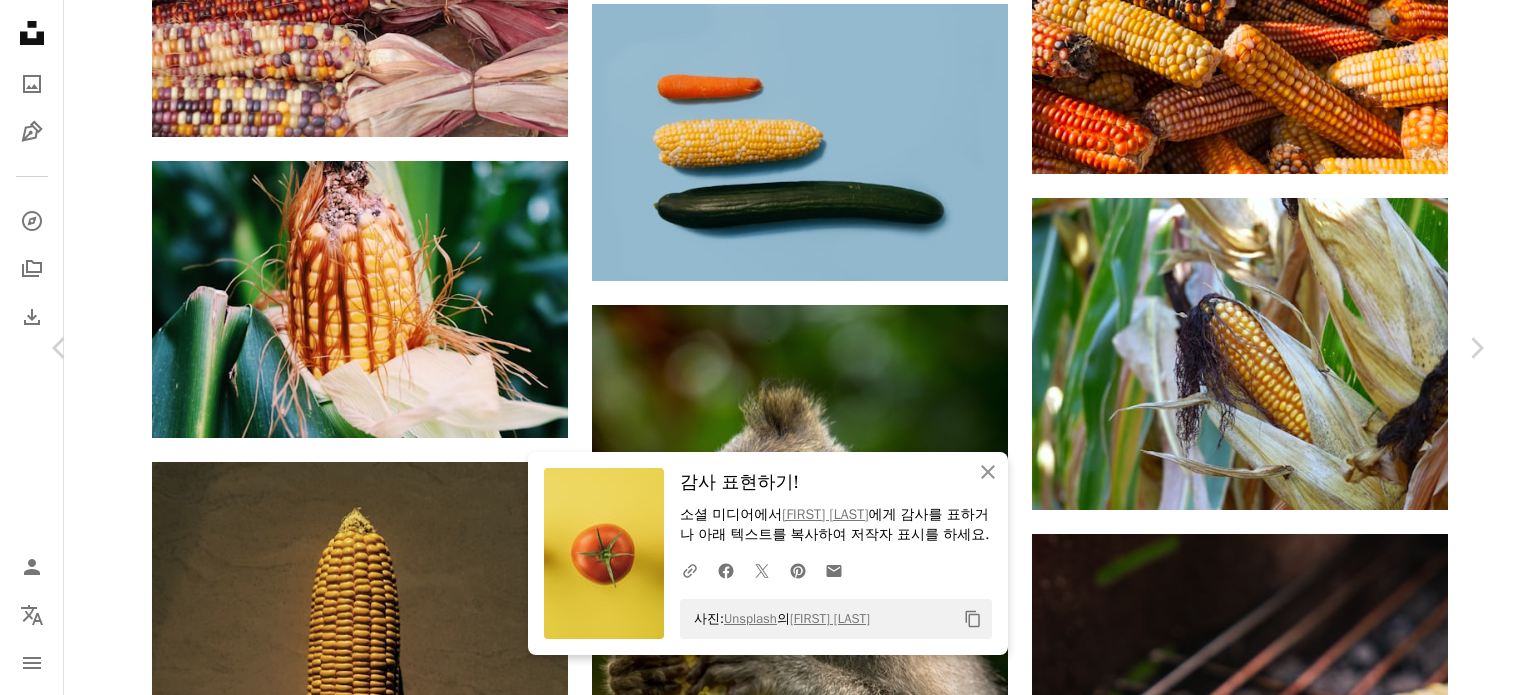 scroll, scrollTop: 1500, scrollLeft: 0, axis: vertical 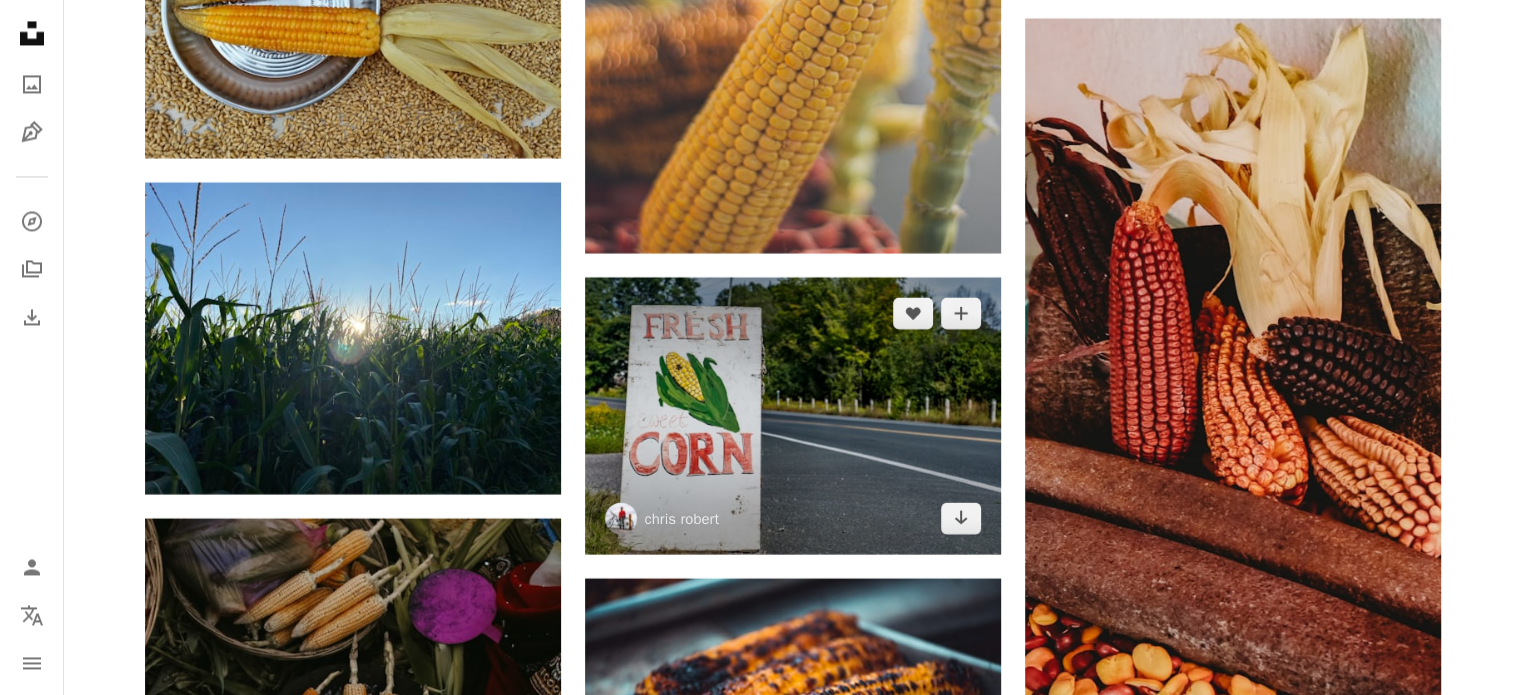 click at bounding box center [793, 415] 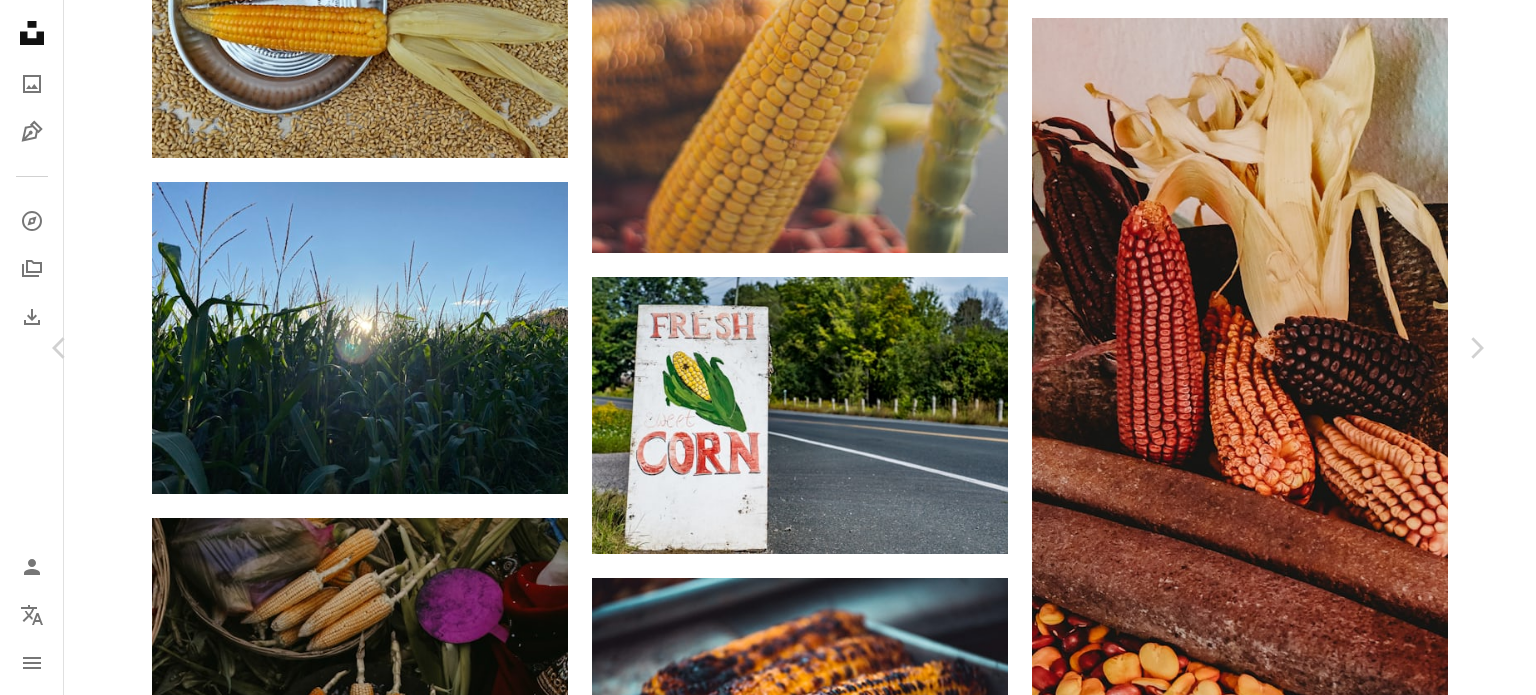 click on "무료 다운로드" at bounding box center (1290, 2989) 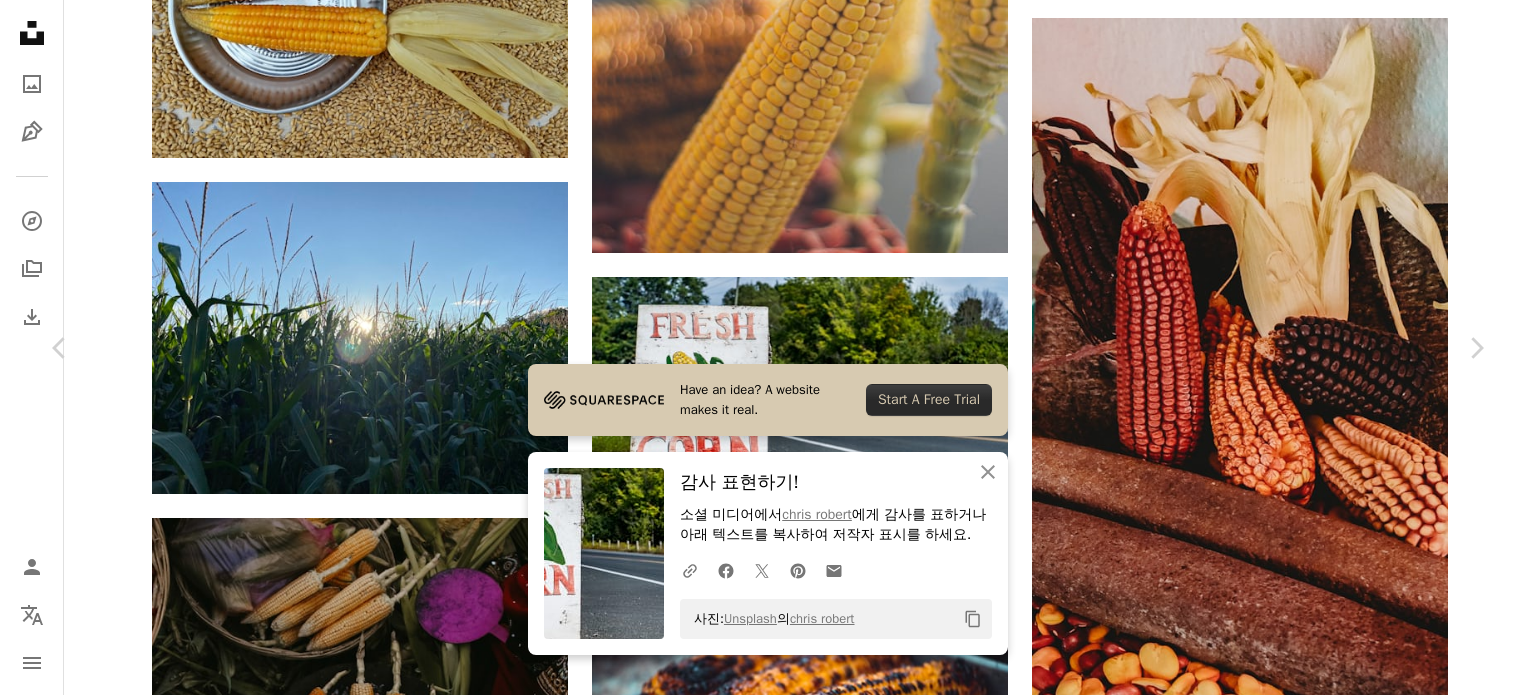 click on "An X shape Chevron left Chevron right Have an idea? A website makes it real. Start A Free Trial An X shape 닫기 감사 표현하기! 소셜 미디어에서  [NAME] 에게 감사를 표하거나 아래 텍스트를 복사하여 저작자 표시를 하세요. A URL sharing icon (chains) Facebook icon X (formerly Twitter) icon Pinterest icon An envelope 사진:  Unsplash 의 [NAME]
Copy content [NAME] [NAME] A heart A plus sign 무료 다운로드 Chevron down Zoom in 조회수 16,388 다운로드 82 A forward-right arrow 공유 Info icon 정보 More Actions Calendar outlined 2021년 9월 2일 에 게시됨 Camera SONY, ILCE-7M3 Safety Unsplash 라이선스 하에서 무료로 사용 가능 기호 옥수수 옥수수 밭 간판 숲 음식 땅 길 식물 풀 밭 야채 바깥 단어 아스팔트 식물 숲 타맥 퍼블릭 도메인 이미지 iStock에서 프리미엄 관련 이미지 찾아보기  |  코드 UNSPLASH20로 20% 할인 혜택 받기  ↗ 관련 이미지 A heart 용" at bounding box center [768, 3289] 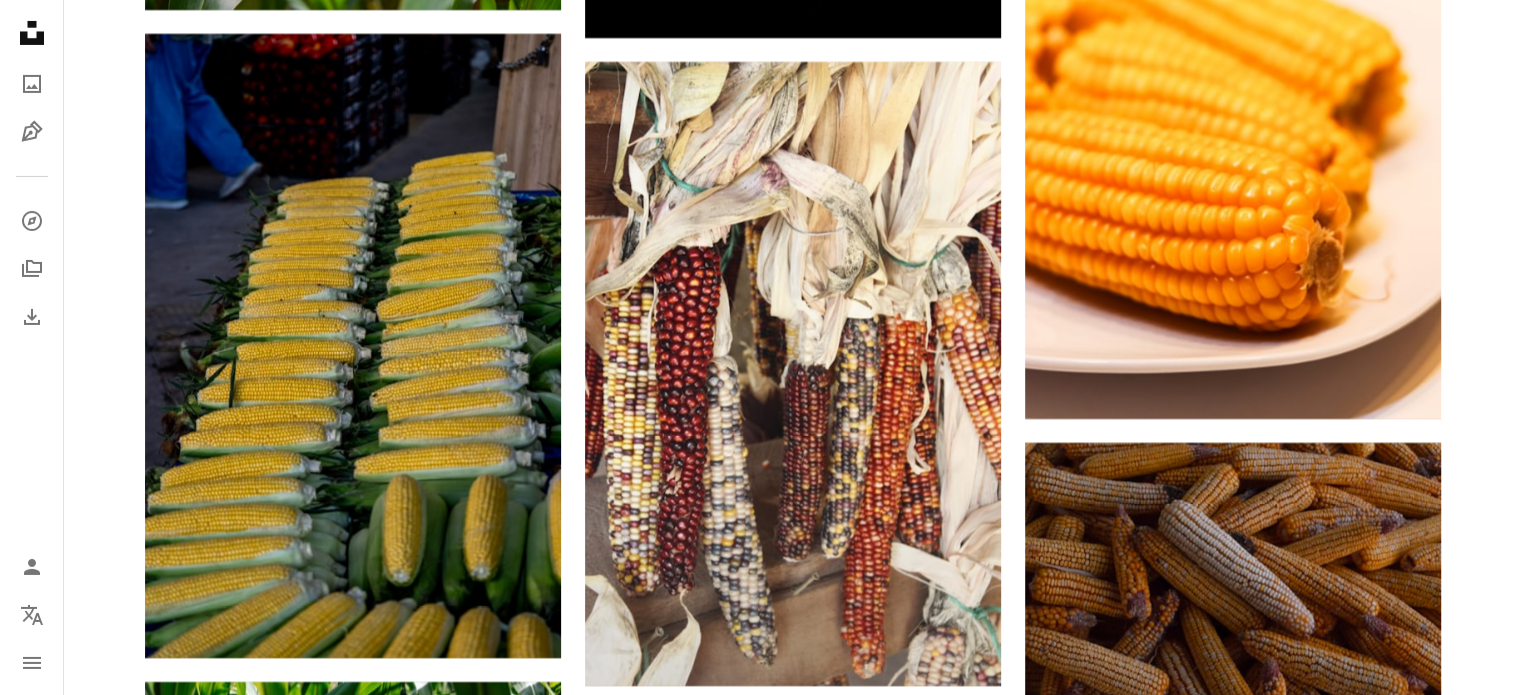 scroll, scrollTop: 22575, scrollLeft: 0, axis: vertical 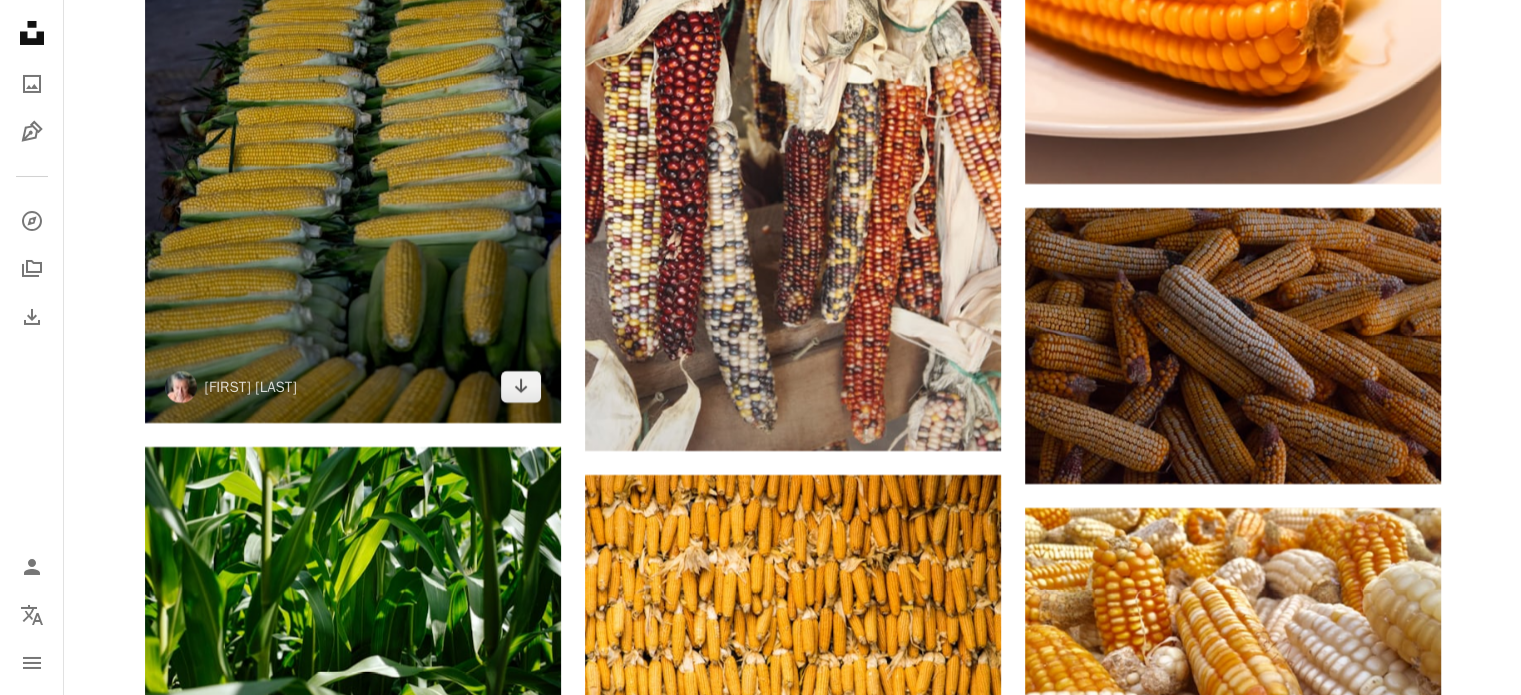 click at bounding box center [353, 111] 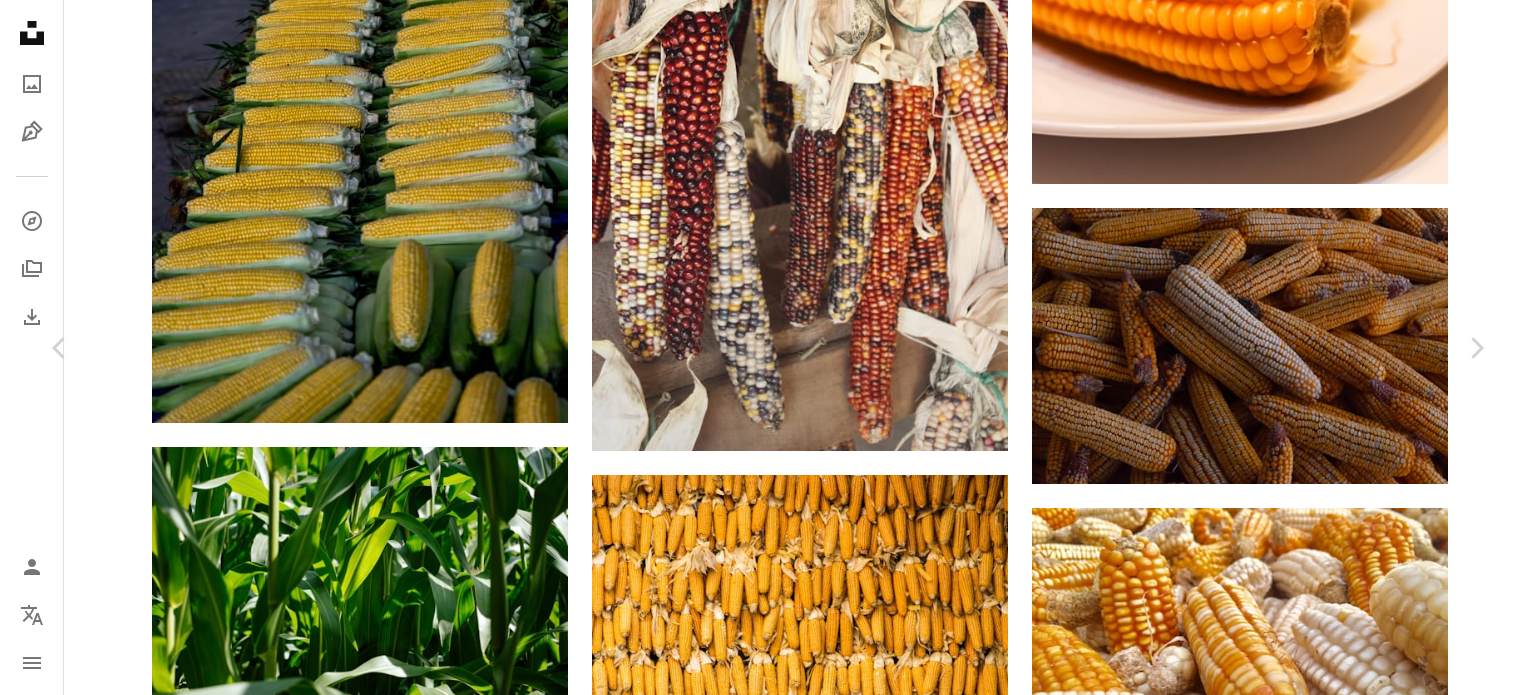 click on "무료 다운로드" at bounding box center [1290, 4622] 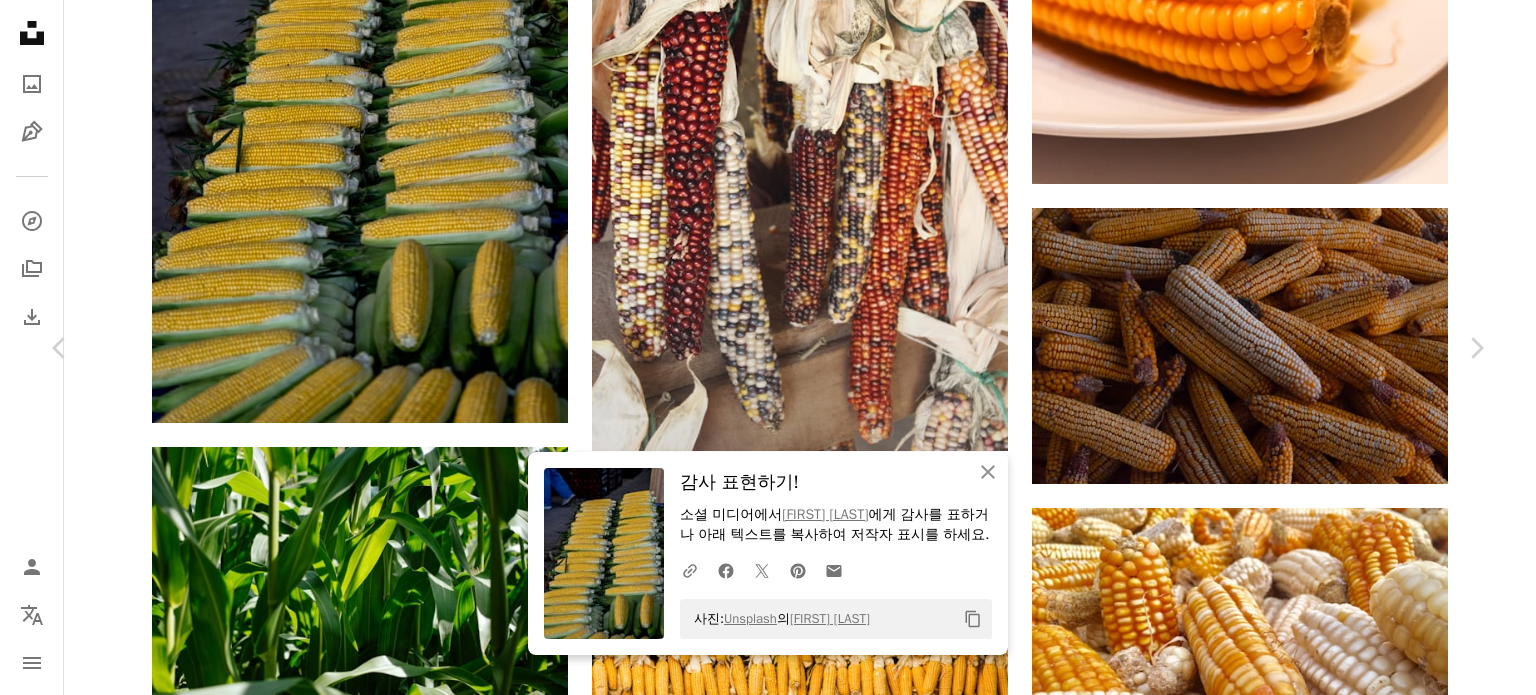 click on "An X shape Chevron left Chevron right An X shape 닫기 감사 표현하기! 소셜 미디어에서  [NAME] 에게 감사를 표하거나 아래 텍스트를 복사하여 저작자 표시를 하세요. A URL sharing icon (chains) Facebook icon X (formerly Twitter) icon Pinterest icon An envelope 사진:  Unsplash 의 [NAME]
Copy content [NAME] izafi A heart A plus sign 무료 다운로드 Chevron down Zoom in 조회수 16,923 다운로드 134 A forward-right arrow 공유 Info icon 정보 More Actions A map marker [CITY], [COUNTRY] Calendar outlined 2023년 7월 22일 에 게시됨 Camera FUJIFILM, X-T5 Safety Unsplash 라이선스 하에서 무료로 사용 가능 옥수수 옥수수 밭 옥수수 식물 공공 시장 청과물 상인 음식 남자 성인 남성 갈색 구두 곡물 만들다 무료 스톡 사진 iStock에서 프리미엄 관련 이미지 찾아보기  |  코드 UNSPLASH20로 20% 할인 혜택 받기 iStock에서 더 많은 자료 보기" at bounding box center (768, 4922) 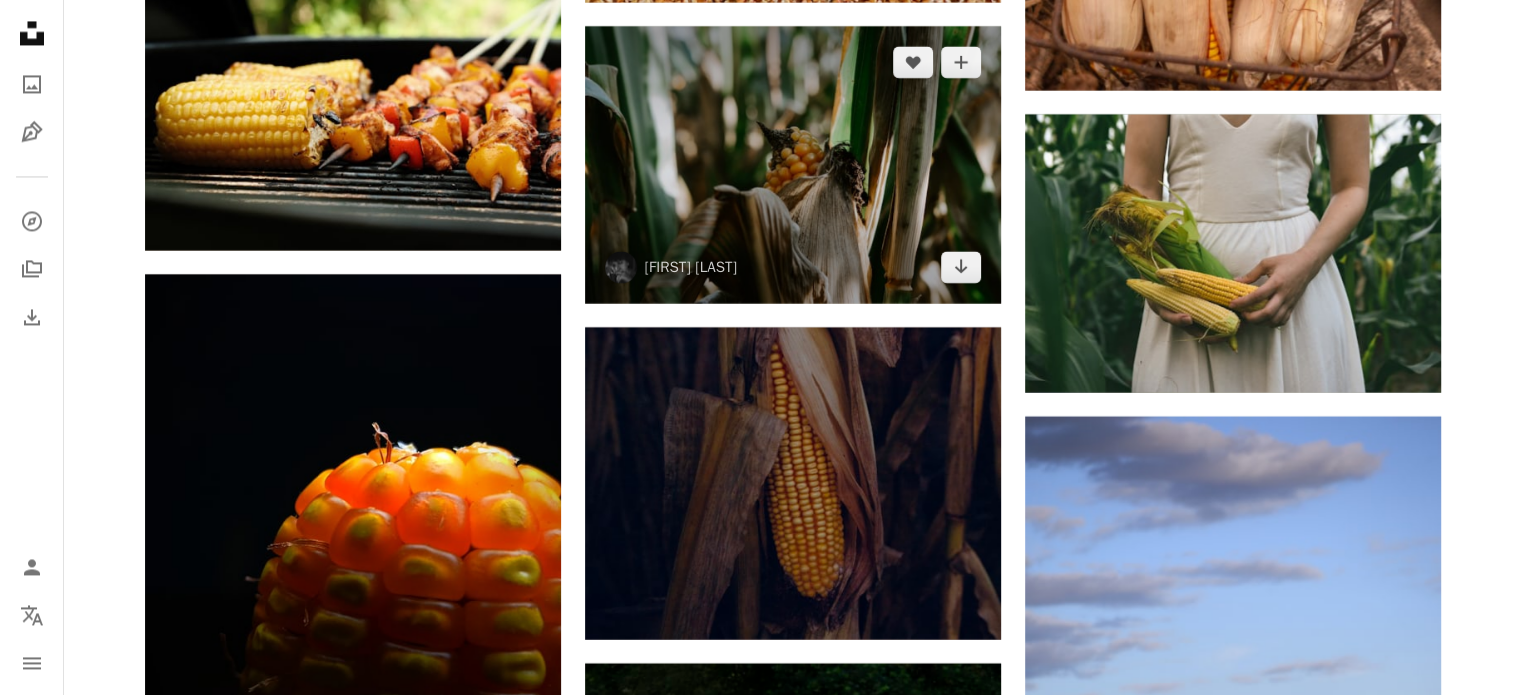 scroll, scrollTop: 26375, scrollLeft: 0, axis: vertical 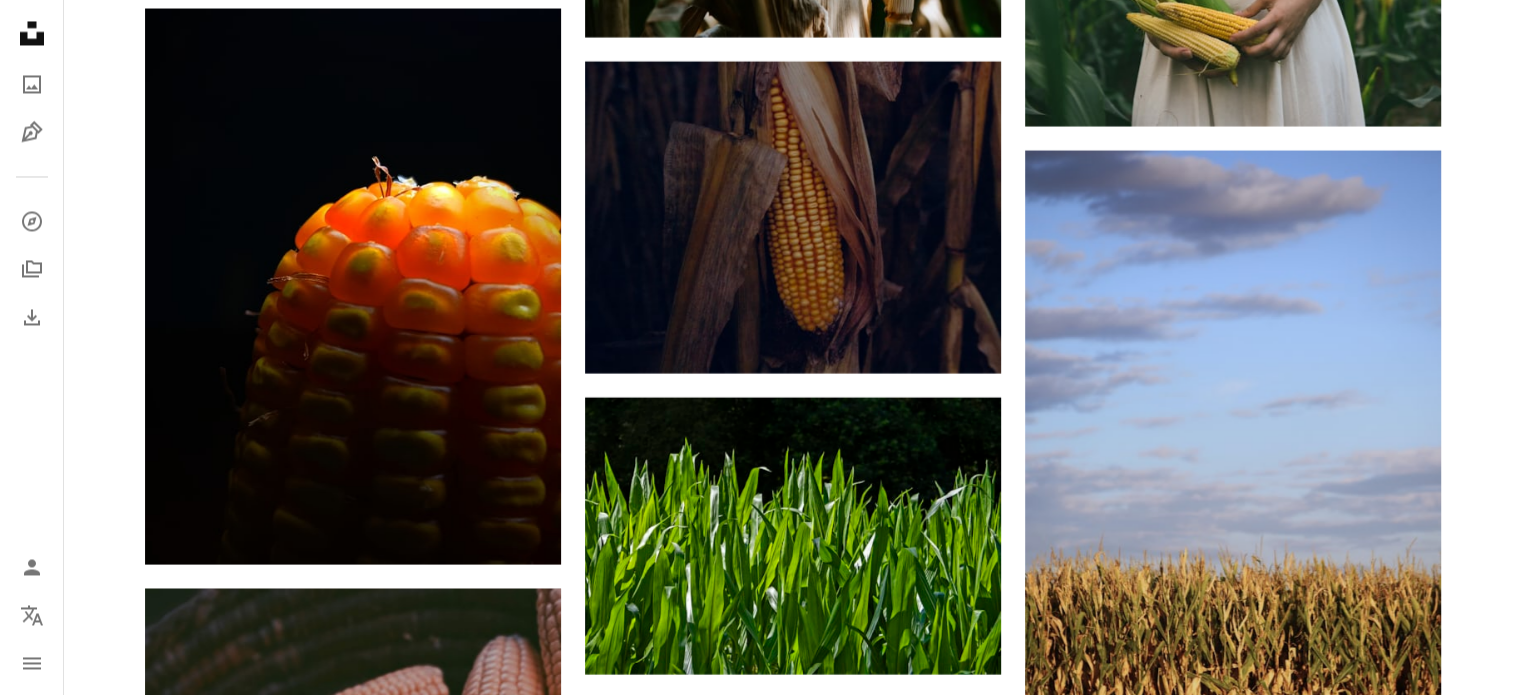 click on "Unsplash logo Unsplash 홈 A photo Pen Tool A compass A stack of folders Download Person Localization icon navigation menu A magnifying glass *** An X shape Visual search Unsplash+ 구독 로그인 이미지 제출 iStock에서 프리미엄 이미지 찾아보기  |  iStock에서 20% 할인  ↗ iStock에서 프리미엄 이미지 찾아보기 iStock에서 20% 할인  ↗ 더 보기  ↗ iStock에서 더 많은 자료 보기  ↗ A photo 사진   3.7천 Pen Tool 일러스트   3 A stack of folders 컬렉션   9.9천 A group of people 사용자   140 삭제 A copyright icon © 무료 Arrow down Aspect ratio 방향 Arrow down Unfold 정렬 기준  관련성 Arrow down Filters 필터 (1) 옥수수 Chevron right 음식 식물 야채 황색 옥수수 밭 식물군 농업 만들다 곡물 시장 수확 잎 A heart A plus sign charlesdeluvio Arrow pointing down A heart A plus sign henry perks 고용 가능 A checkmark inside of a circle Arrow pointing down A heart A plus sign Mockup Graphics Arrow pointing down" at bounding box center [760, -11613] 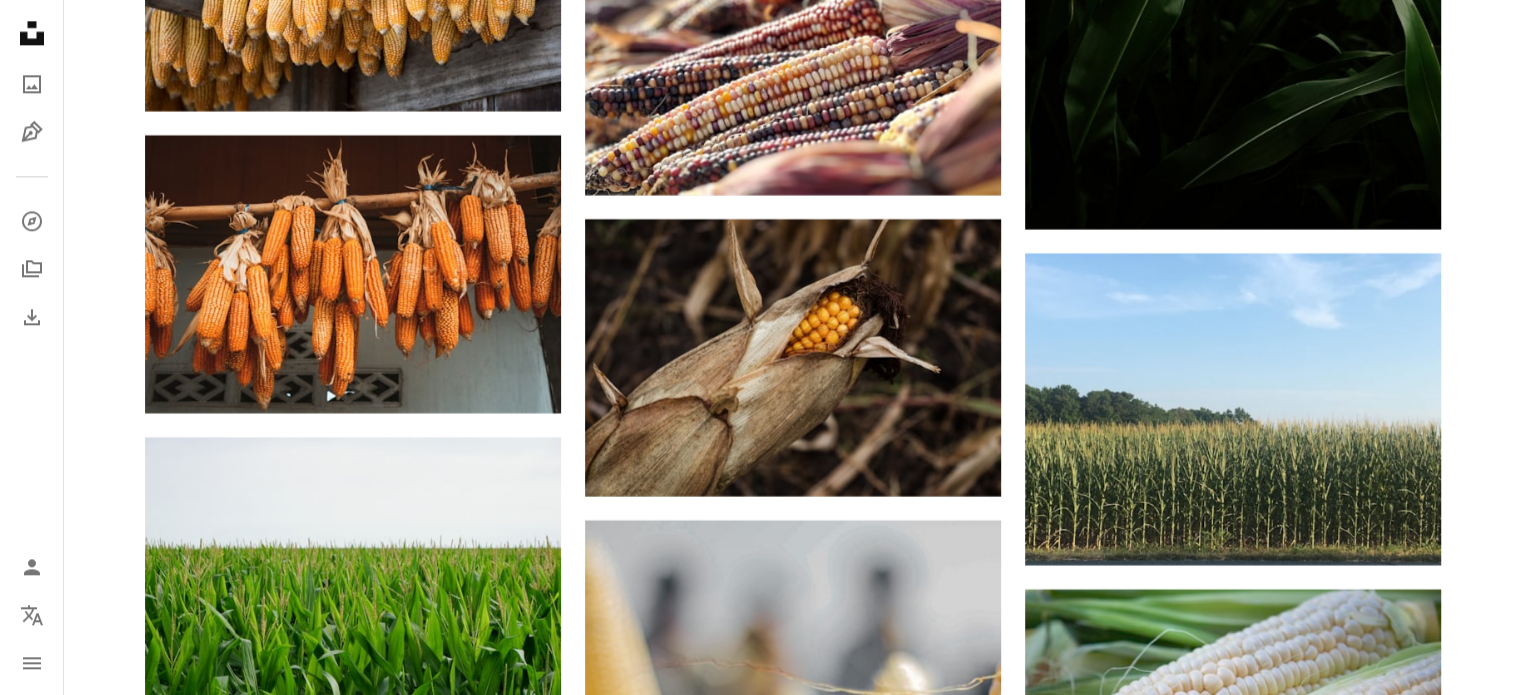 scroll, scrollTop: 0, scrollLeft: 0, axis: both 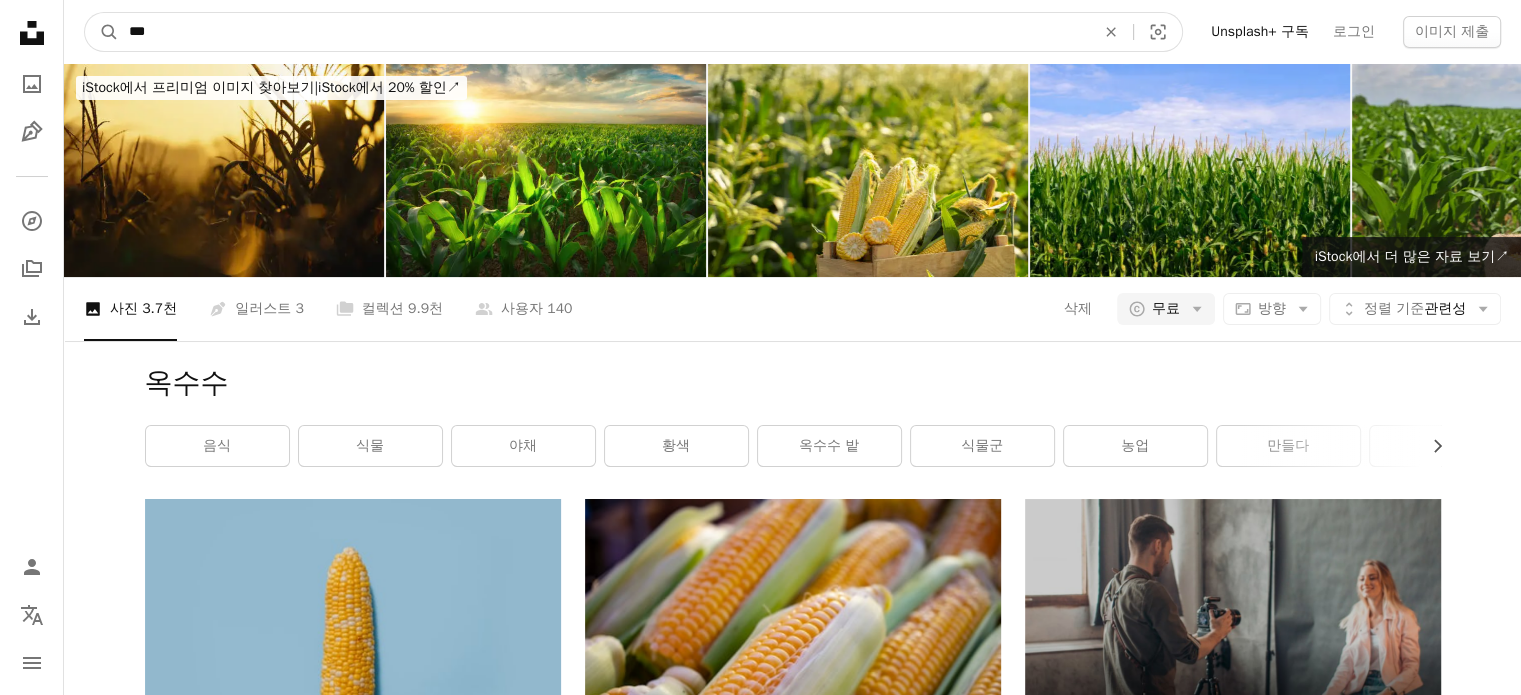 drag, startPoint x: 616, startPoint y: 48, endPoint x: 55, endPoint y: 19, distance: 561.7491 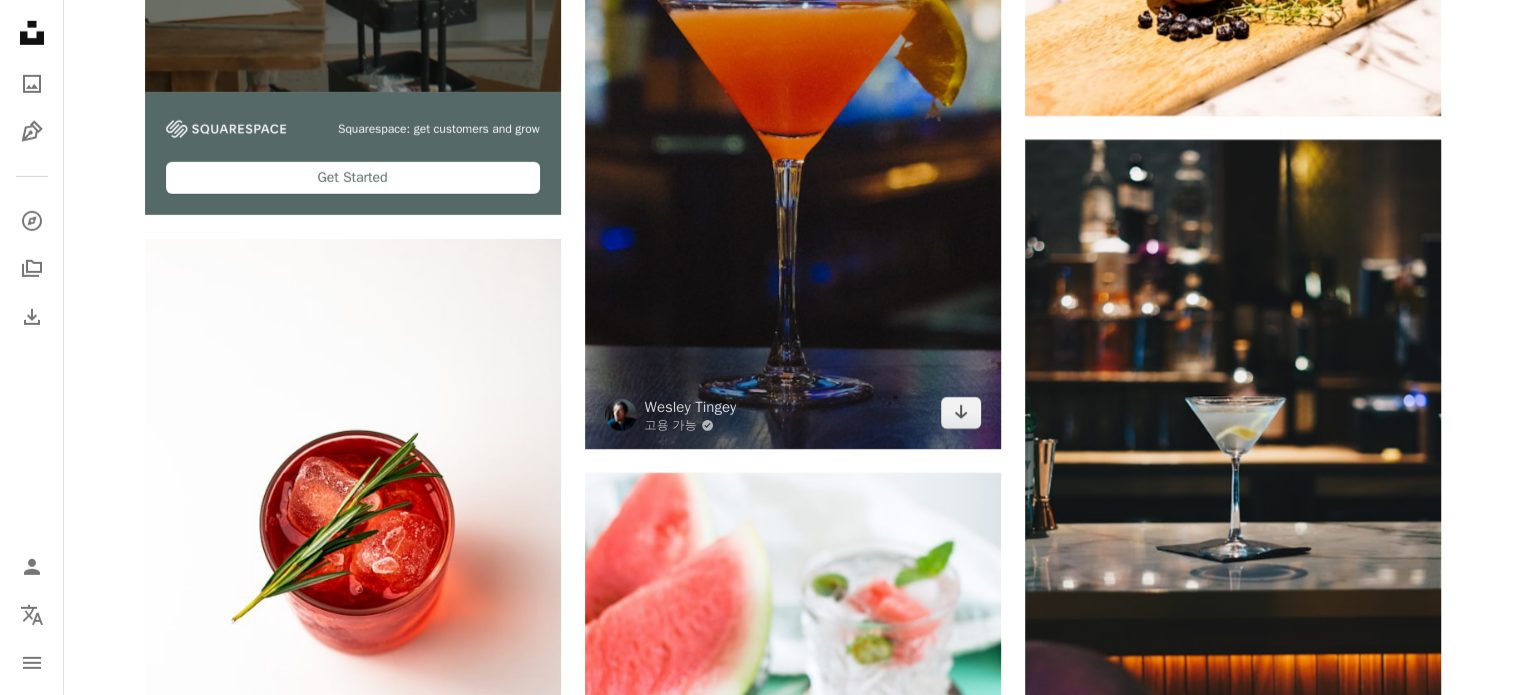 scroll, scrollTop: 6400, scrollLeft: 0, axis: vertical 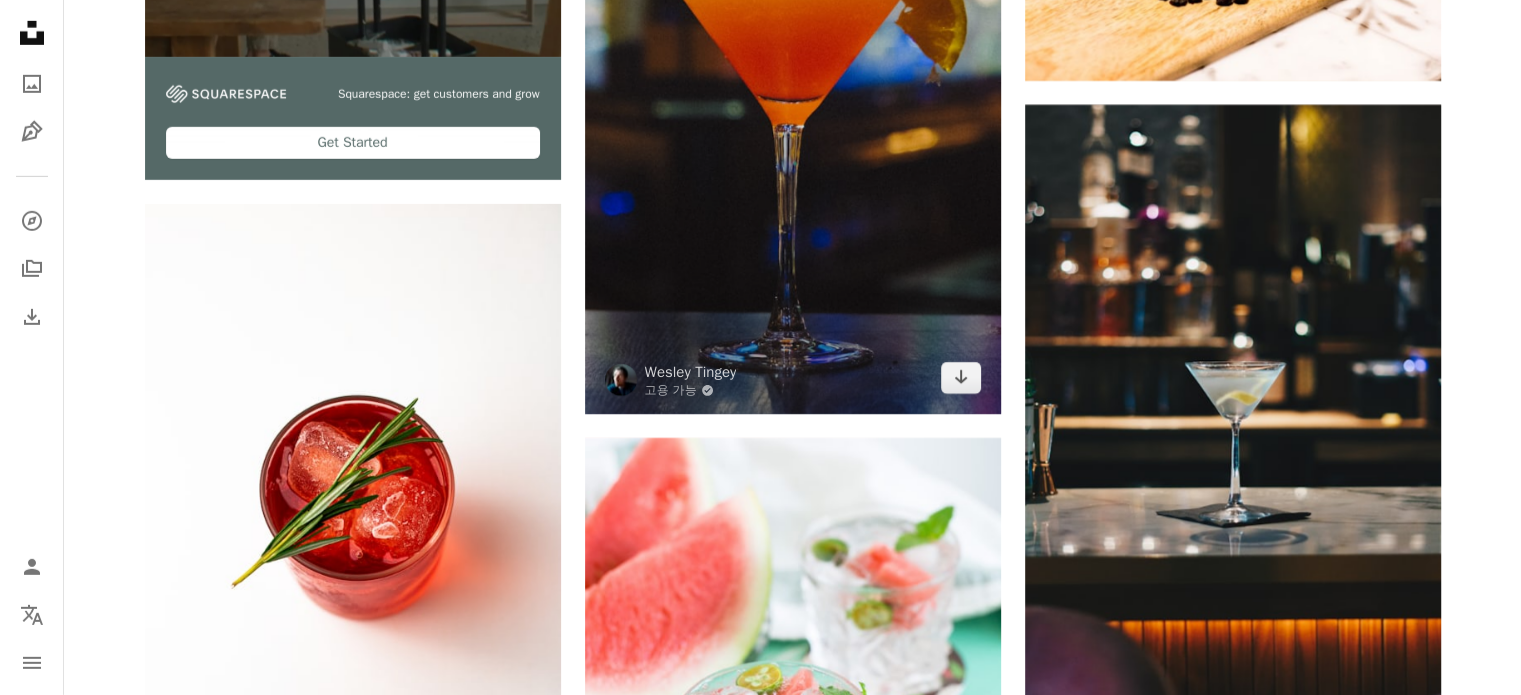 click at bounding box center [793, 45] 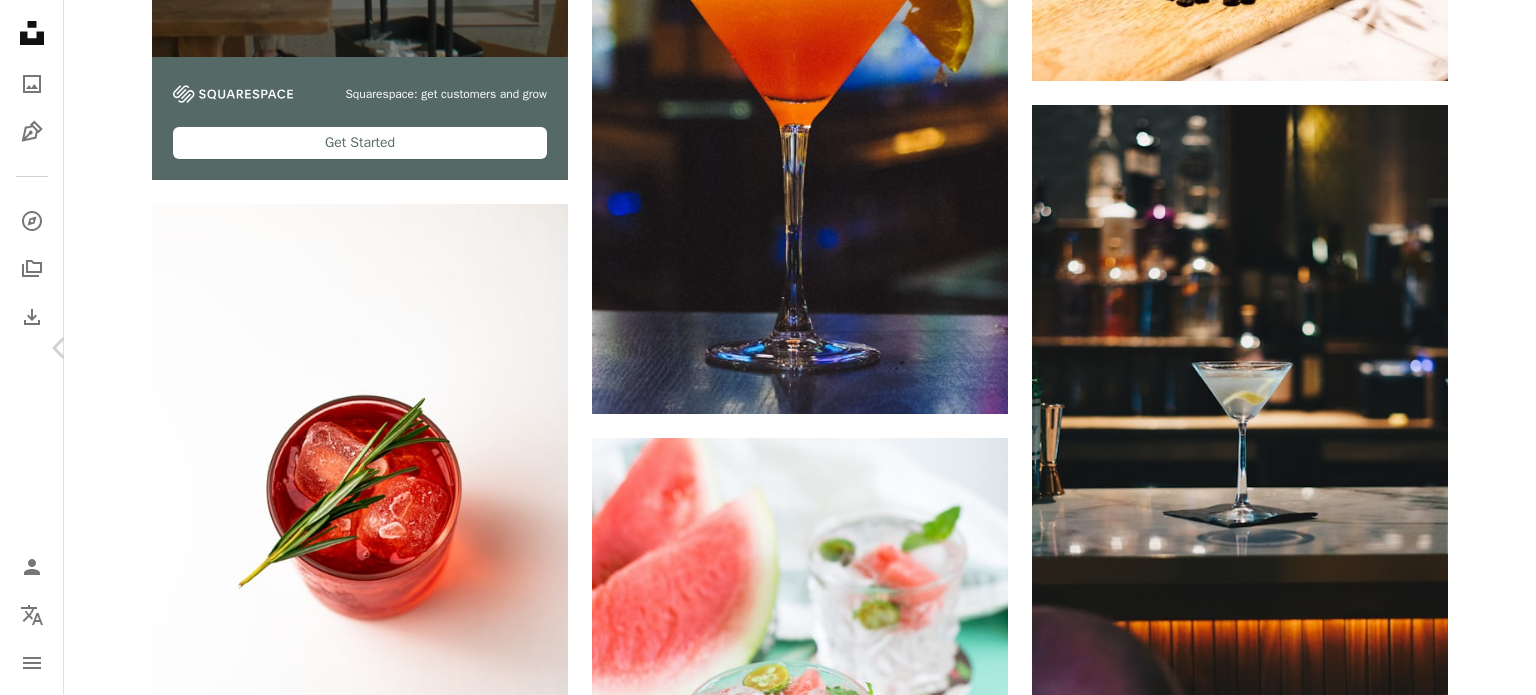click on "Chevron right" at bounding box center [1476, 348] 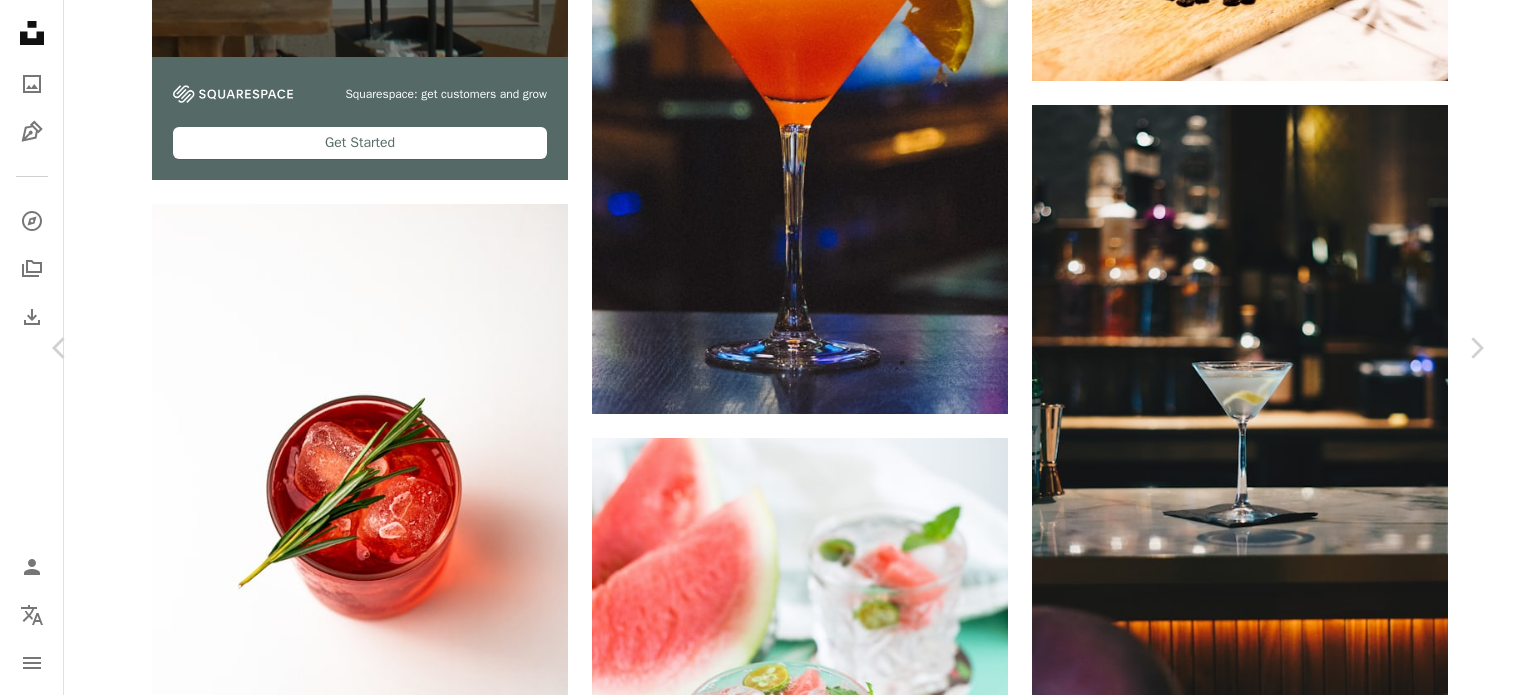 click on "An X shape" at bounding box center [20, 20] 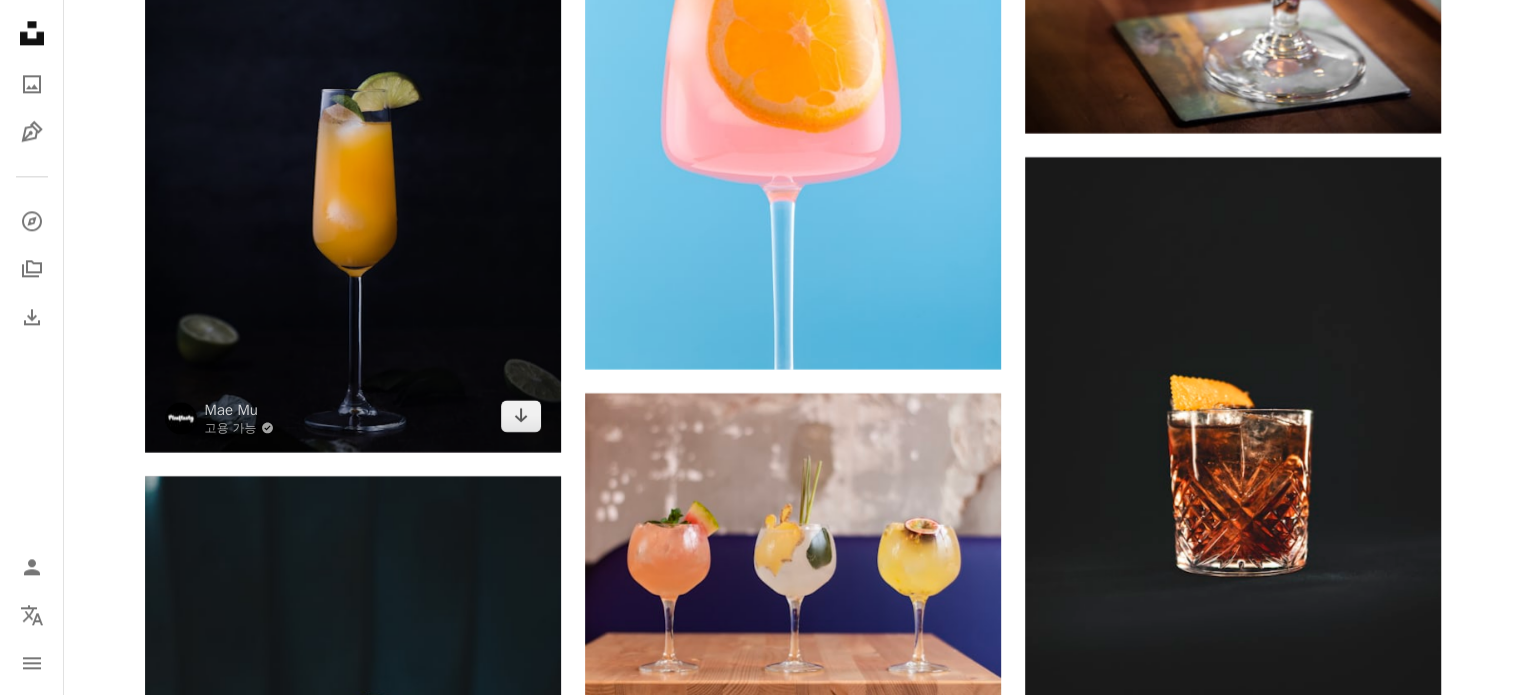 scroll, scrollTop: 10200, scrollLeft: 0, axis: vertical 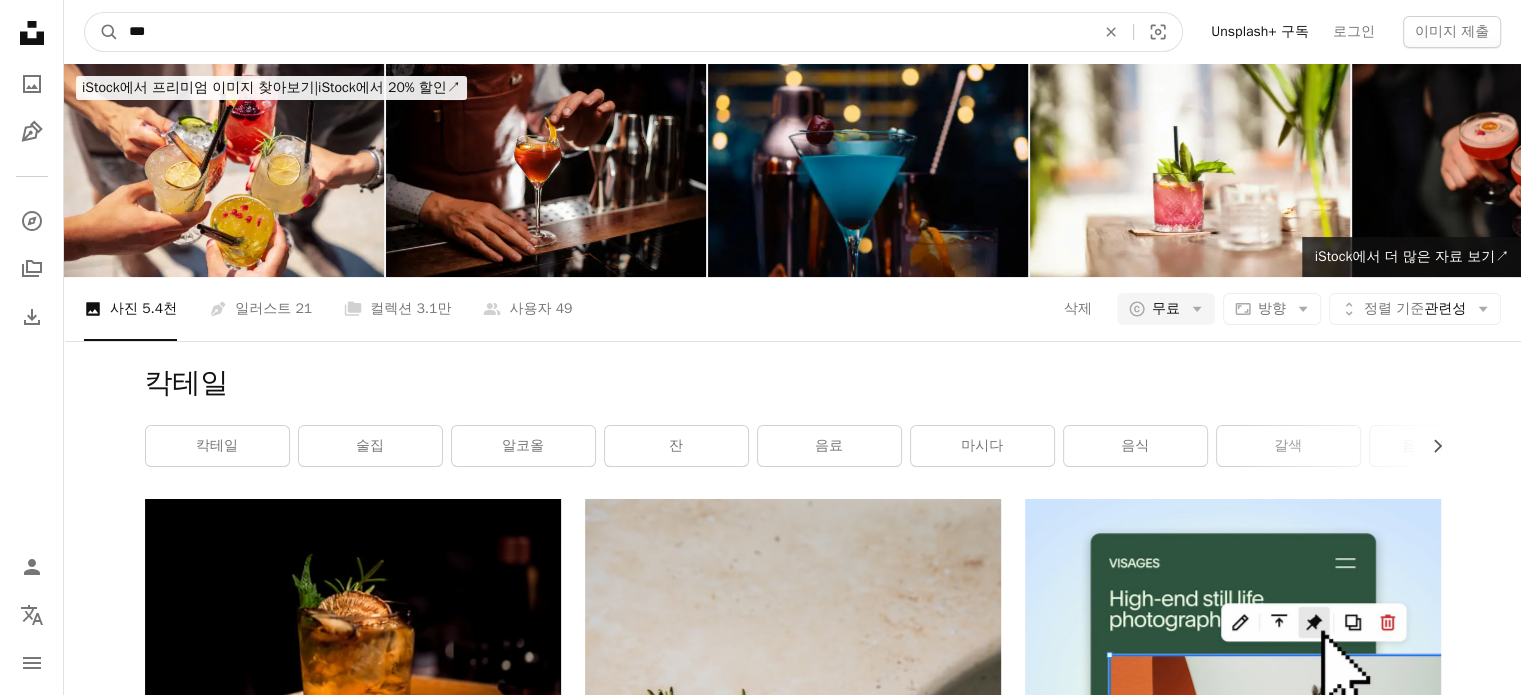drag, startPoint x: 584, startPoint y: 44, endPoint x: 0, endPoint y: -61, distance: 593.36414 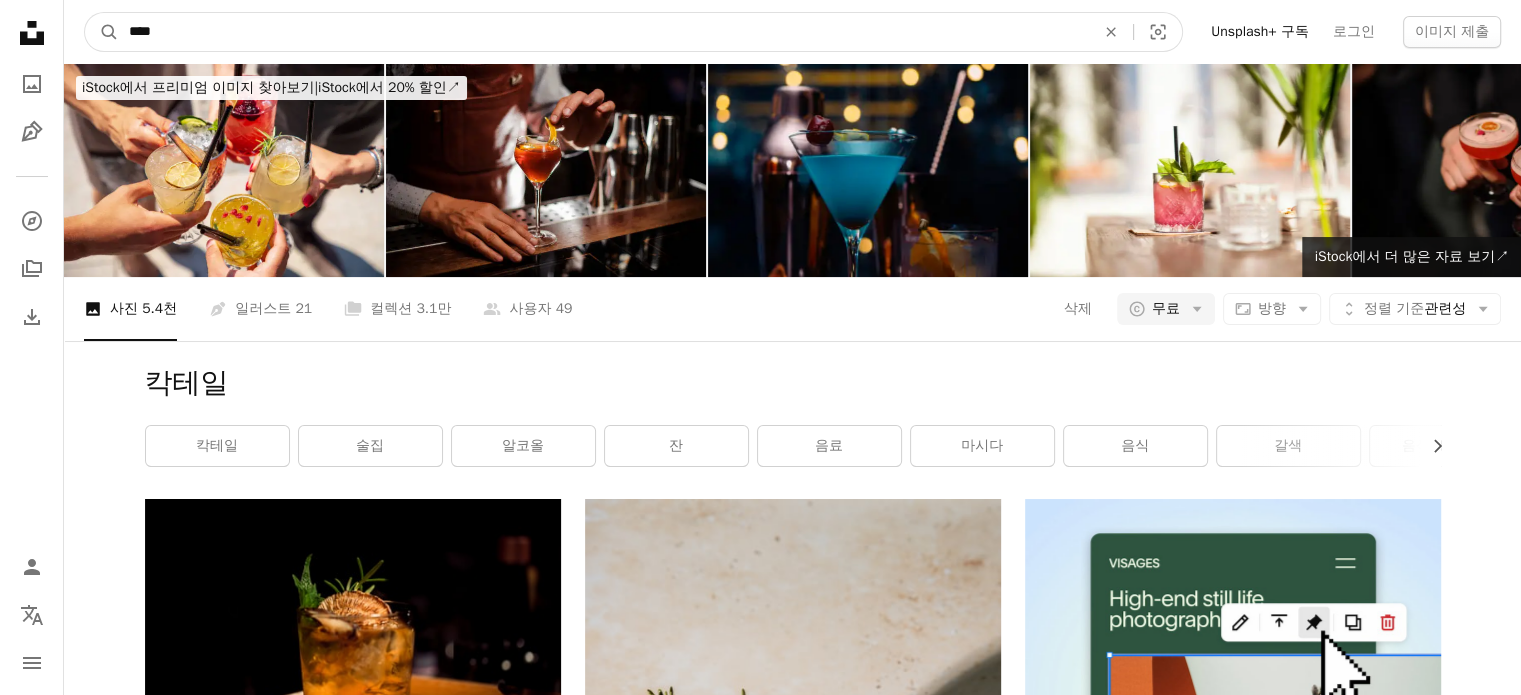 type on "****" 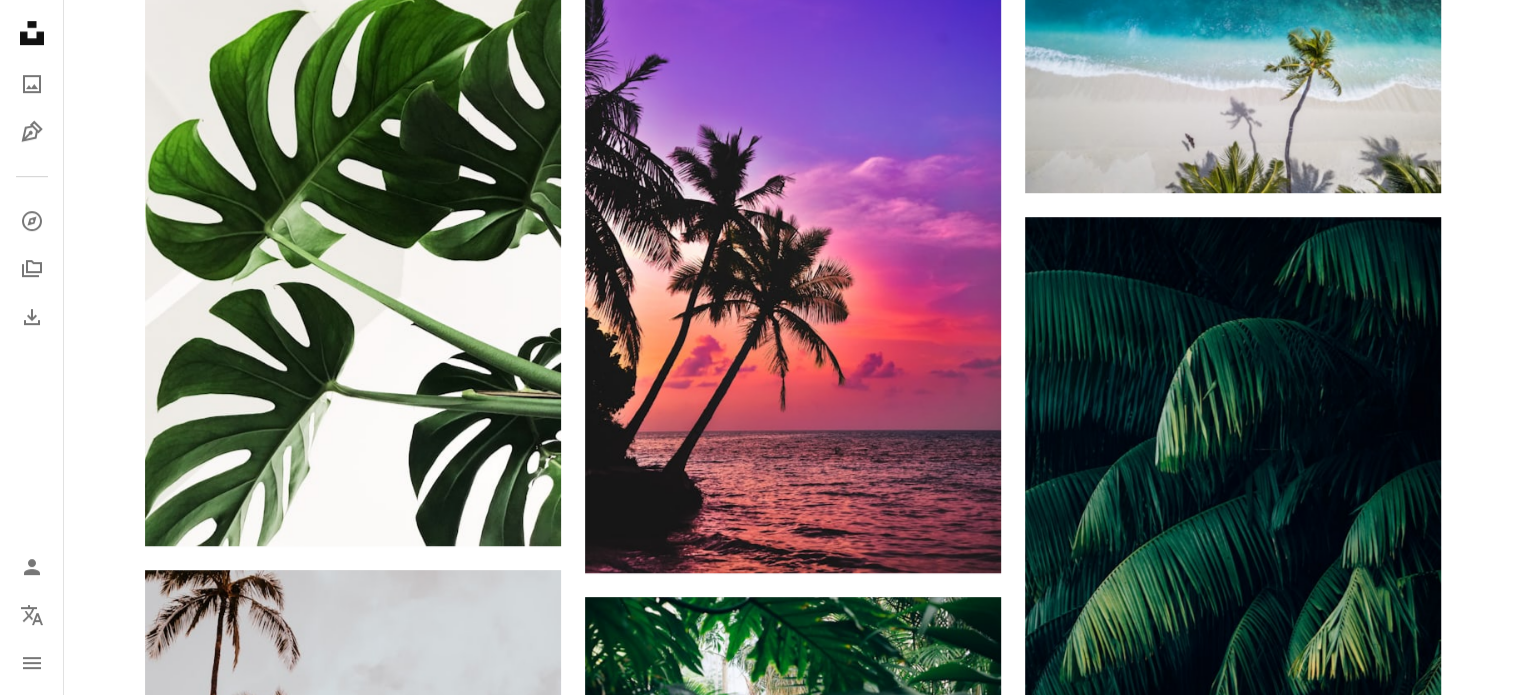 scroll, scrollTop: 1100, scrollLeft: 0, axis: vertical 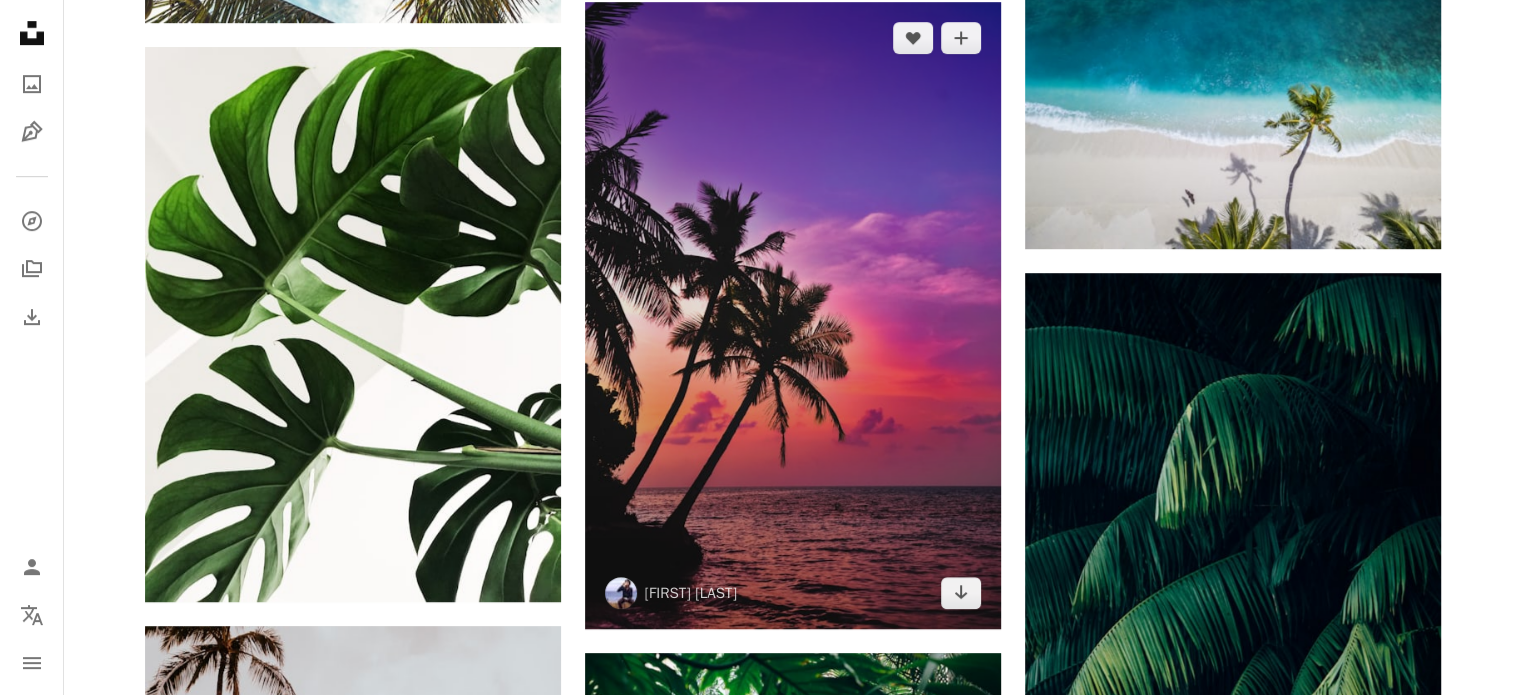click at bounding box center [793, 315] 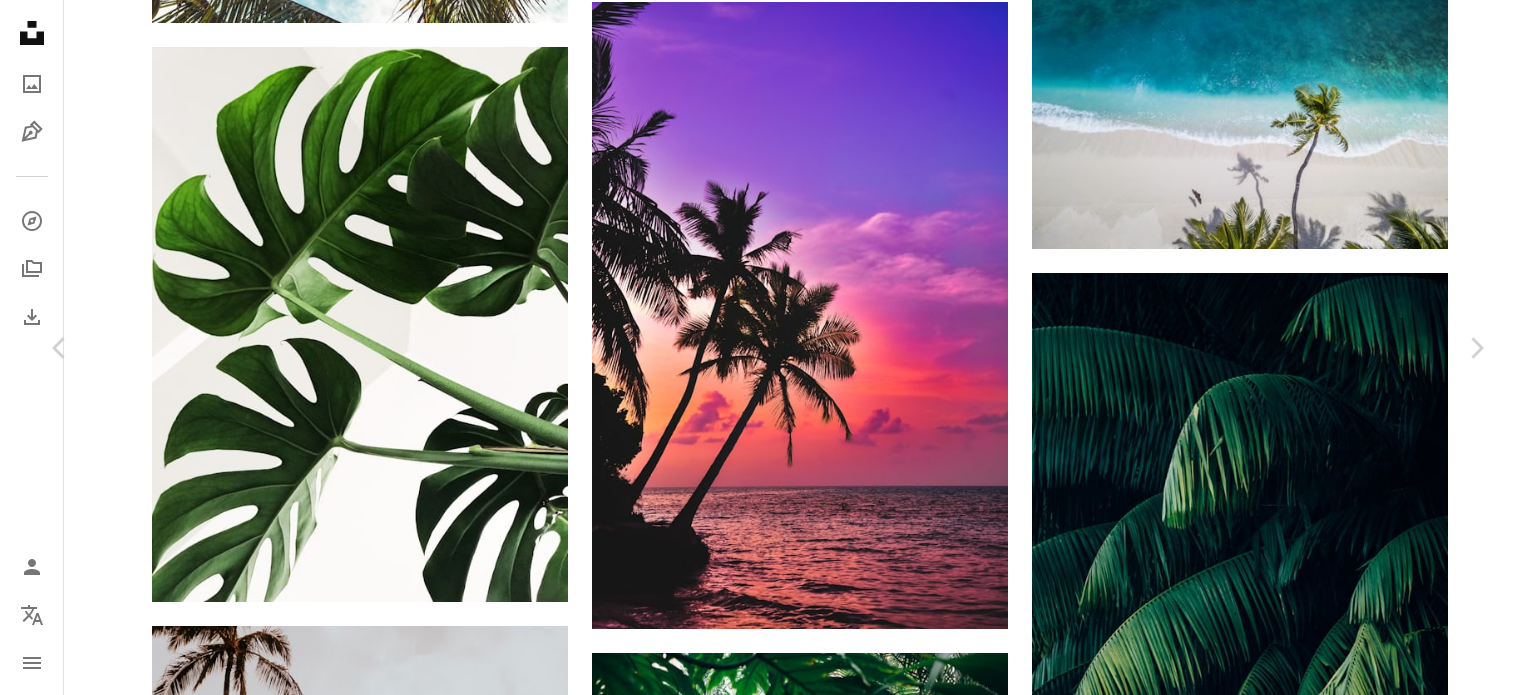 drag, startPoint x: 868, startPoint y: 460, endPoint x: 1283, endPoint y: 29, distance: 598.31934 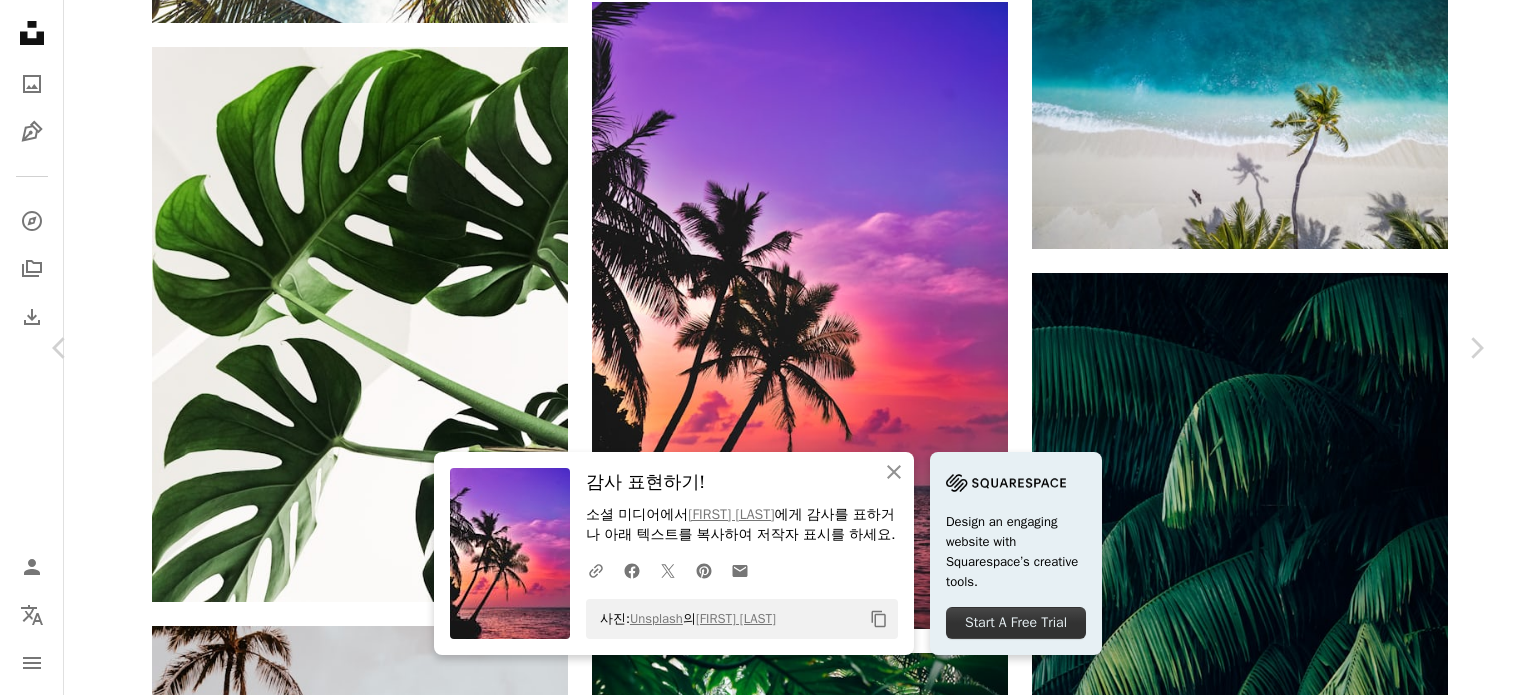 click on "An X shape" at bounding box center (20, 20) 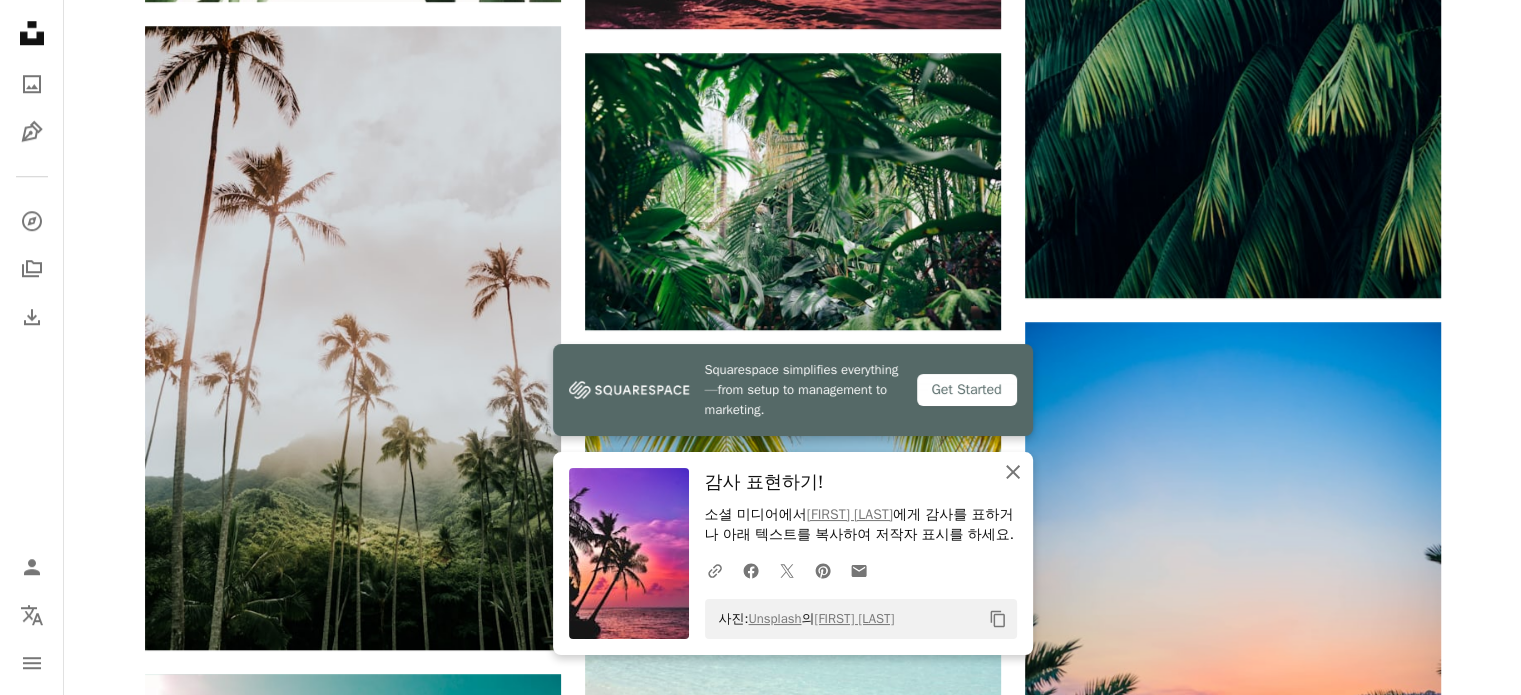 click on "An X shape" 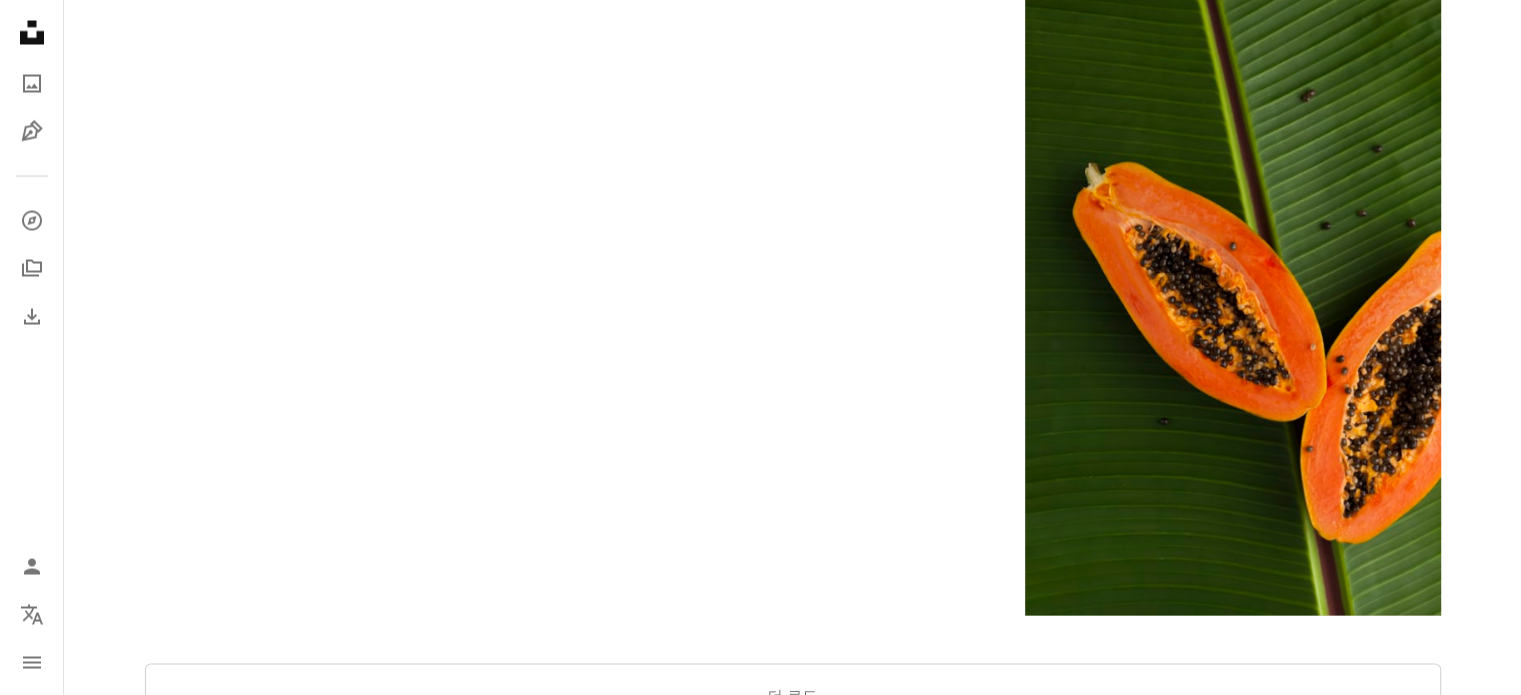 scroll, scrollTop: 4500, scrollLeft: 0, axis: vertical 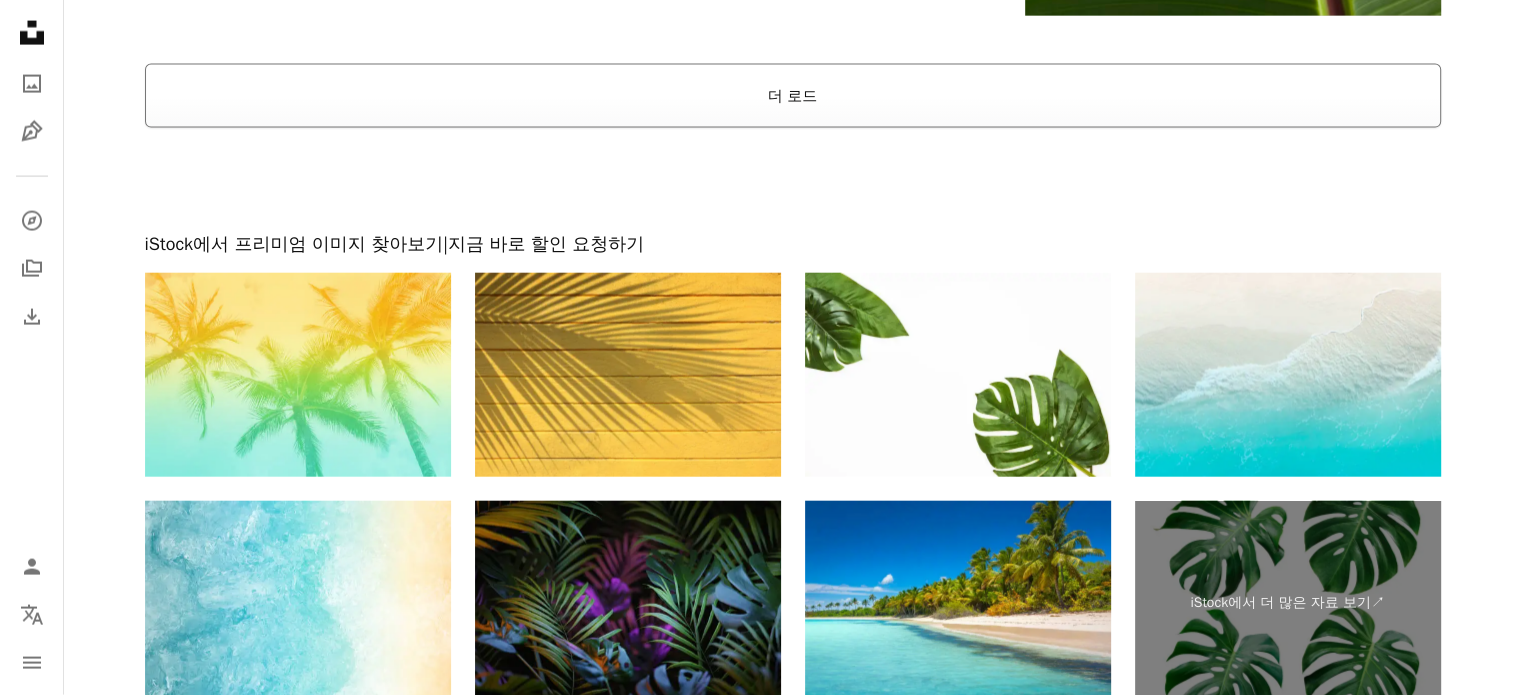 click on "더 로드" at bounding box center (793, 96) 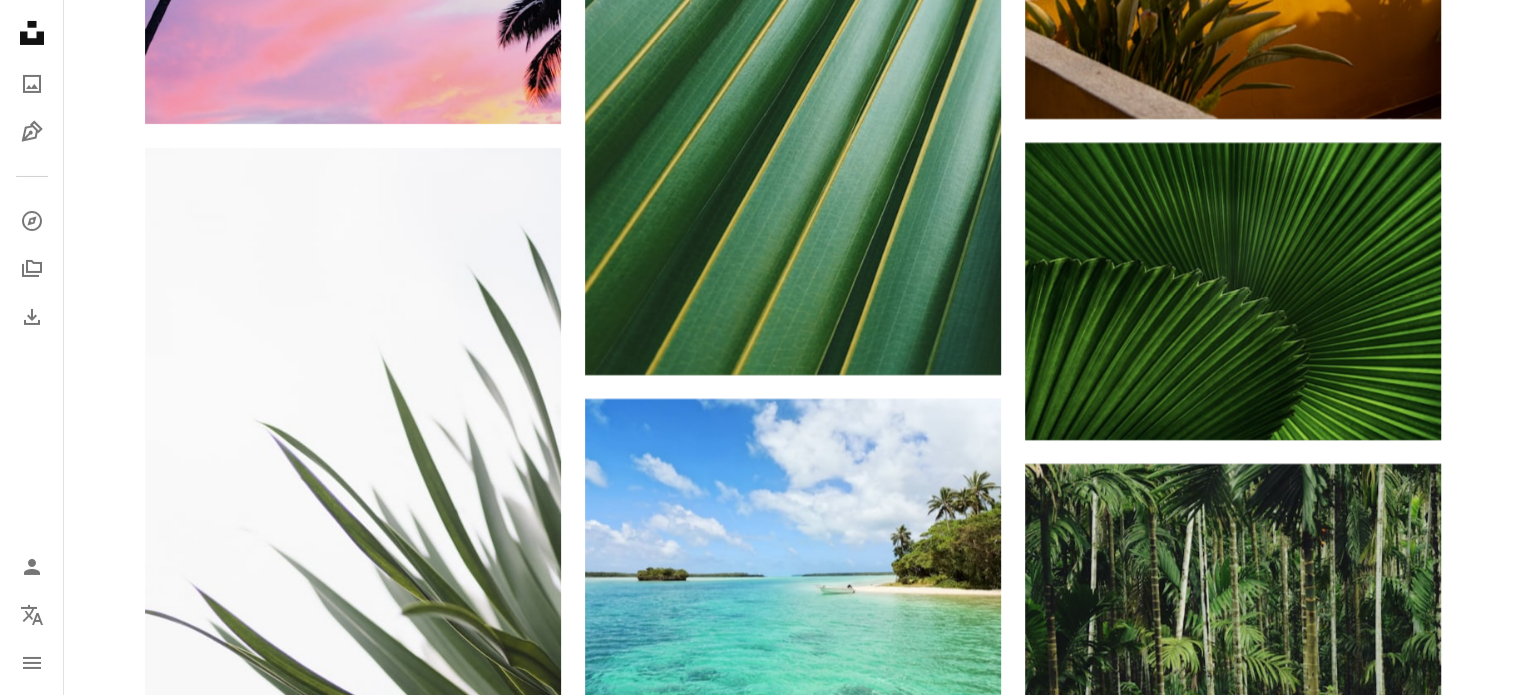 scroll, scrollTop: 6700, scrollLeft: 0, axis: vertical 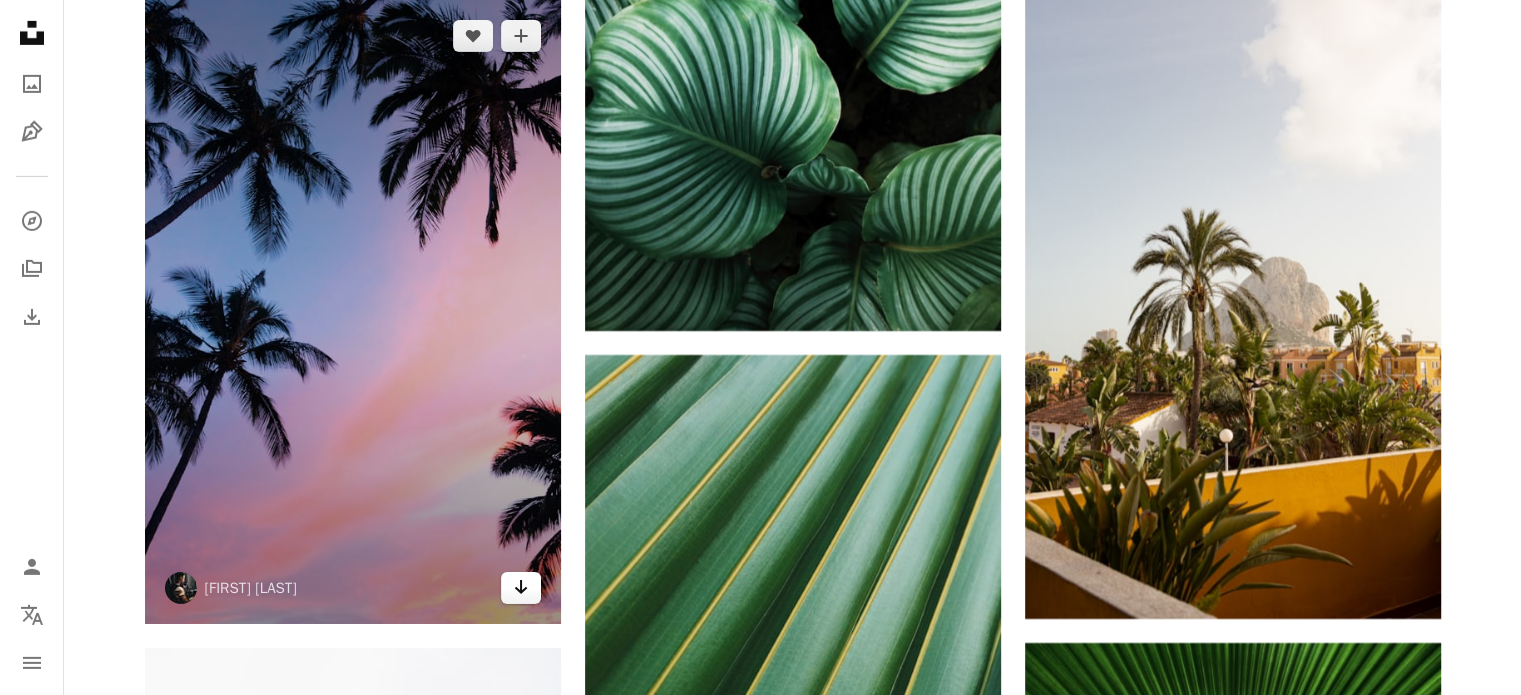click on "Arrow pointing down" at bounding box center (521, 588) 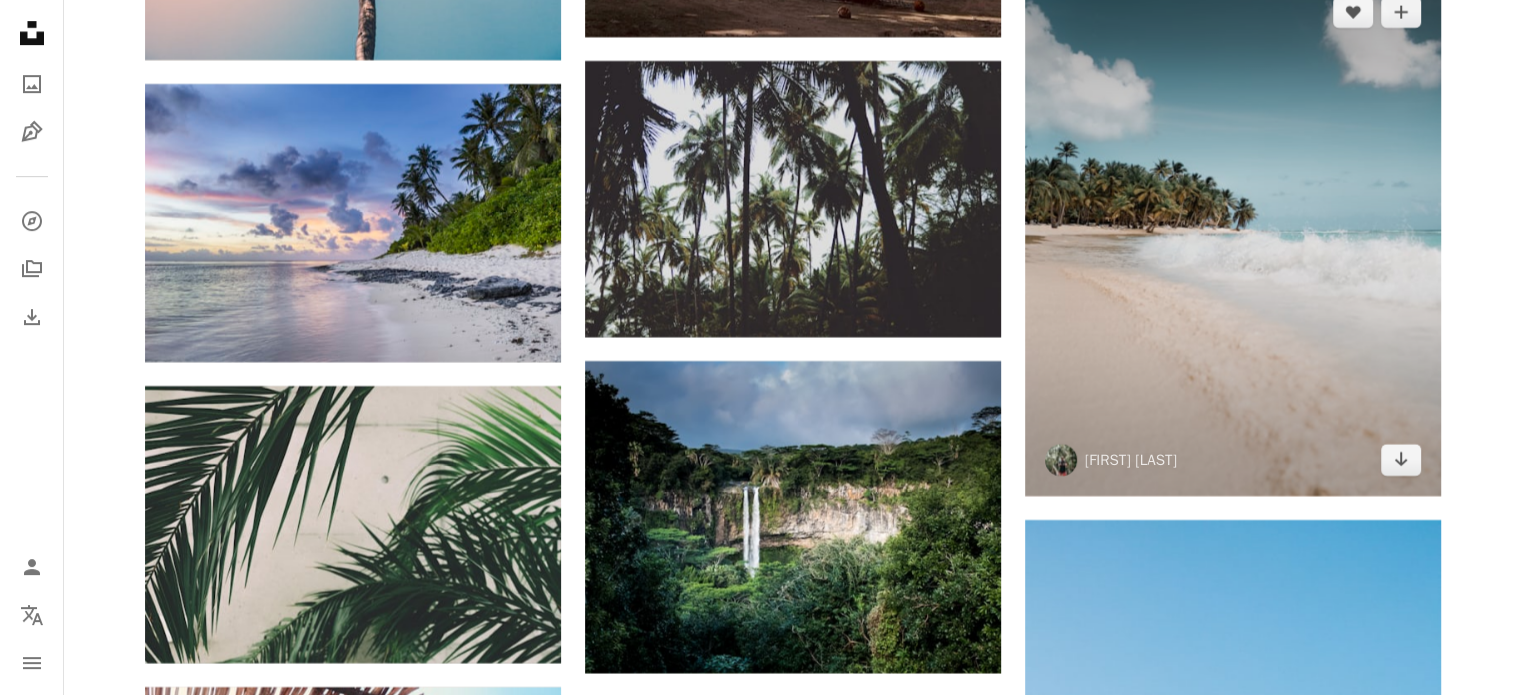 scroll, scrollTop: 15700, scrollLeft: 0, axis: vertical 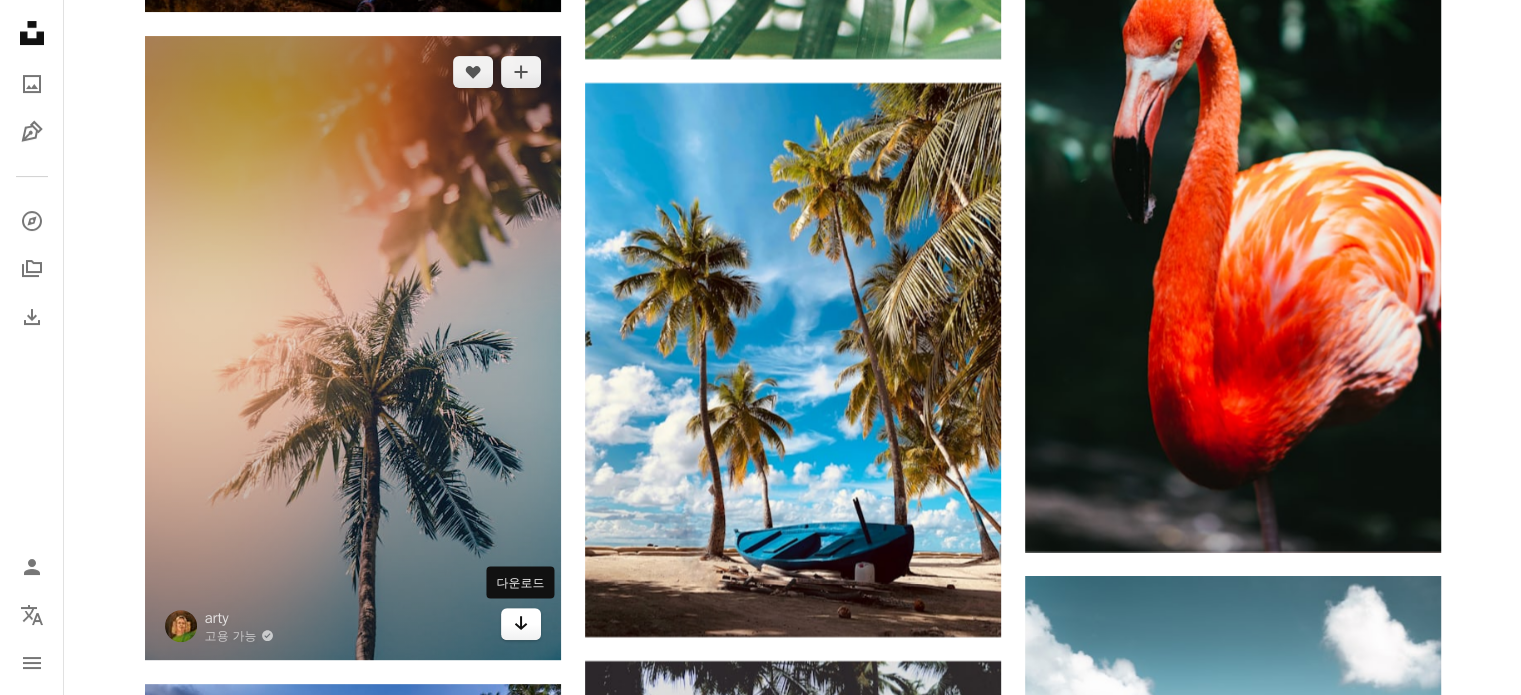 click on "Arrow pointing down" 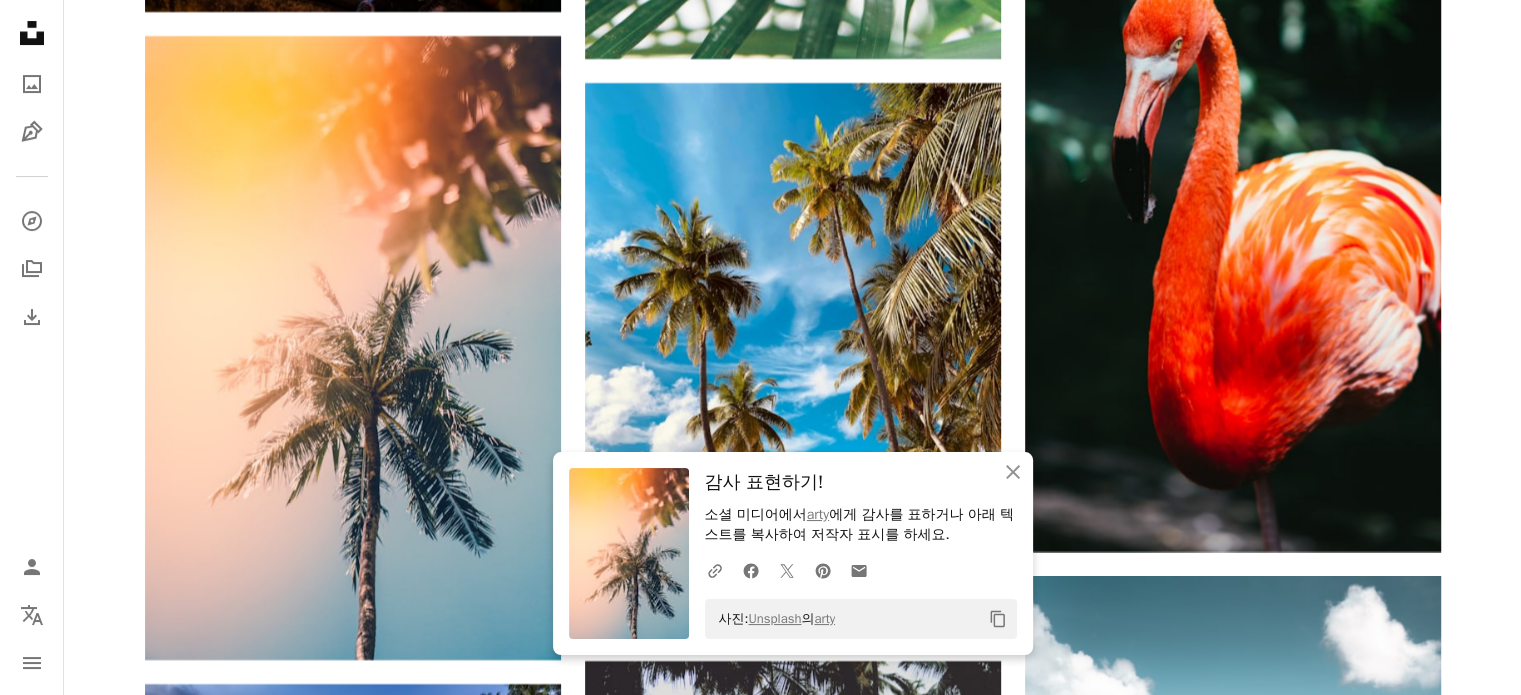 click on "A heart A plus sign [FIRST] [LAST] Arrow pointing down A heart A plus sign [FIRST] [LAST] 고용 가능 A checkmark inside of a circle Arrow pointing down A heart A plus sign [FIRST] [LAST] 고용 가능 A checkmark inside of a circle Arrow pointing down A heart A plus sign [FIRST] [LAST] Arrow pointing down A heart A plus sign [FIRST] [LAST] 고용 가능 A checkmark inside of a circle Arrow pointing down A heart A plus sign [FIRST] [LAST] 고용 가능 A checkmark inside of a circle Arrow pointing down A heart A plus sign [FIRST] [LAST] 고용 가능 A checkmark inside of a circle Arrow pointing down A heart A plus sign [FIRST] [LAST] Arrow pointing down A heart A plus sign [FIRST] [LAST] Arrow pointing down A heart A plus sign [FIRST] [LAST] Arrow pointing down –– ––– –––  –– ––– –  ––– –––  ––––  –   – –– –––  – – ––– –– –– –––– –– Squarespace: get customers and grow Get Started A heart A plus sign [FIRST] [LAST] Arrow pointing down" at bounding box center [793, -4586] 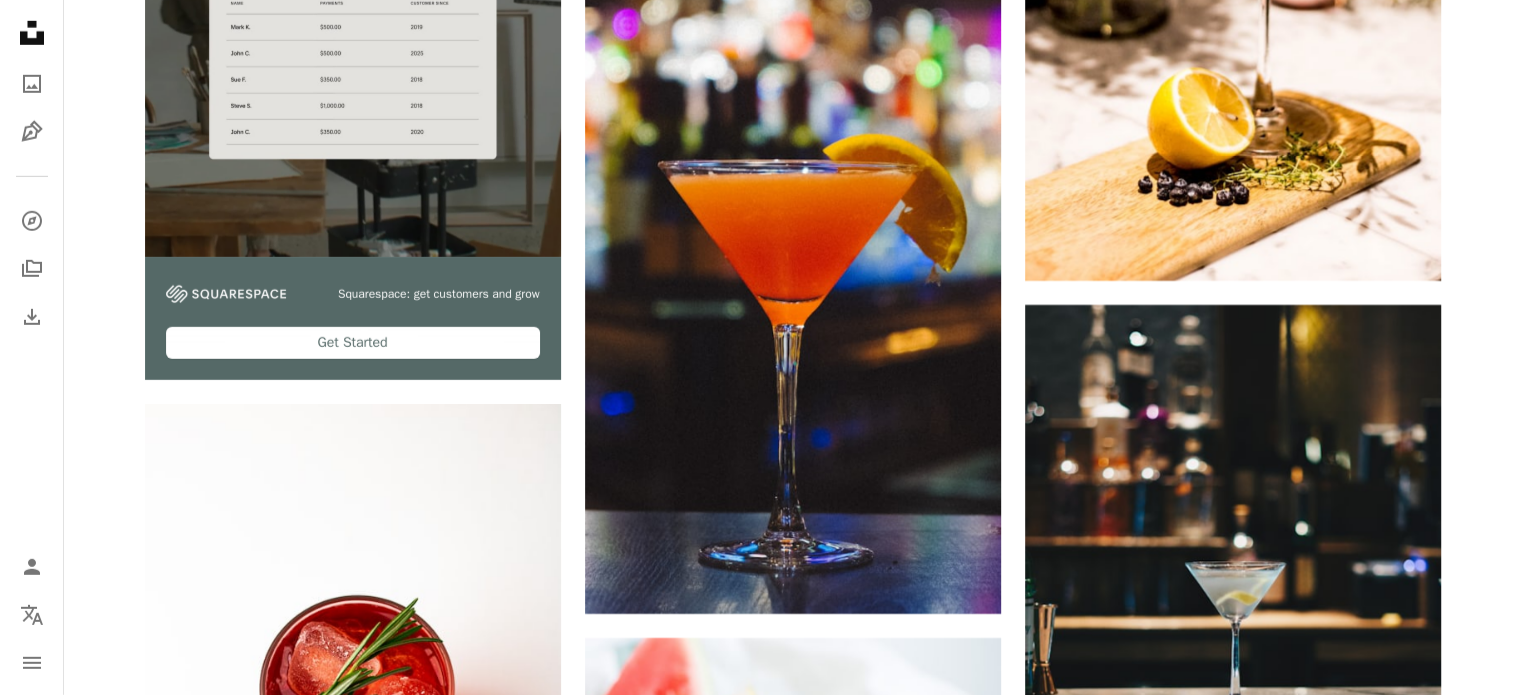 scroll, scrollTop: 6400, scrollLeft: 0, axis: vertical 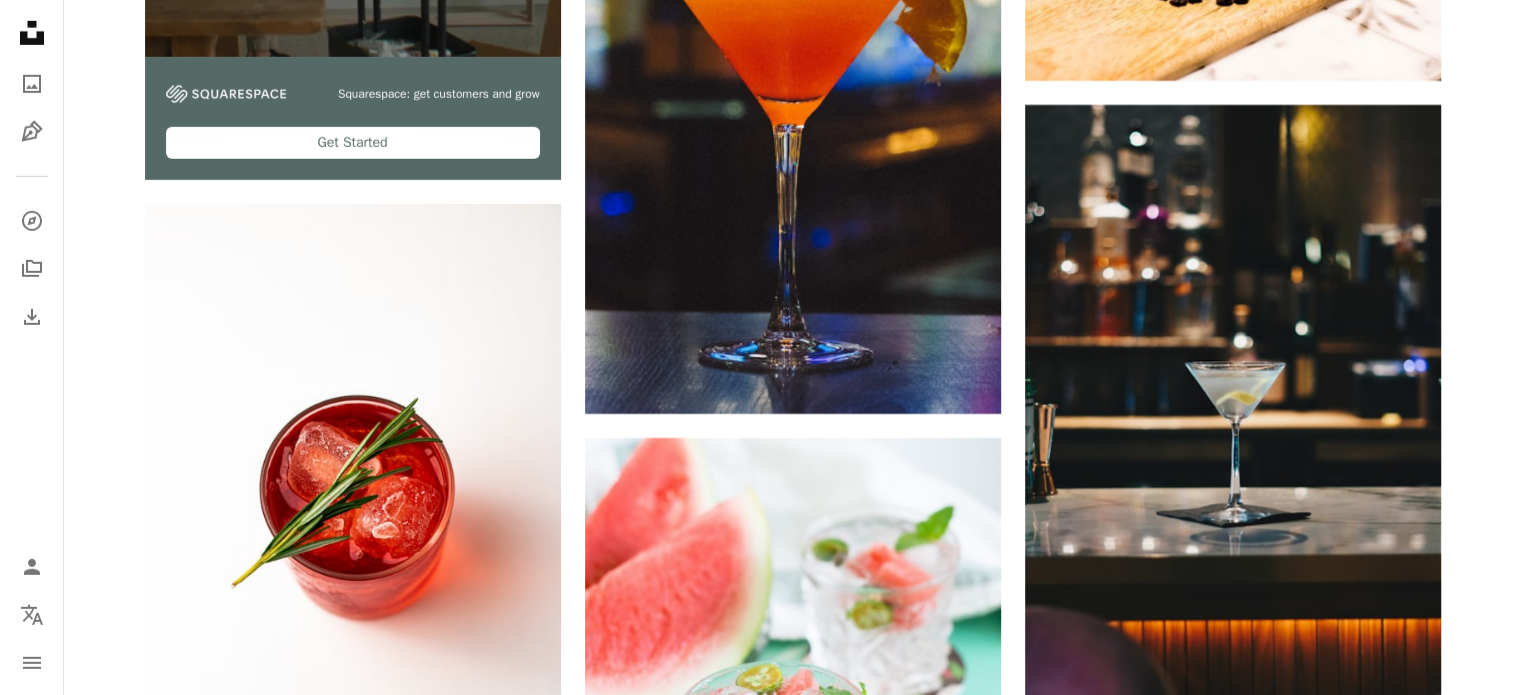 drag, startPoint x: 754, startPoint y: 244, endPoint x: 1479, endPoint y: 378, distance: 737.2795 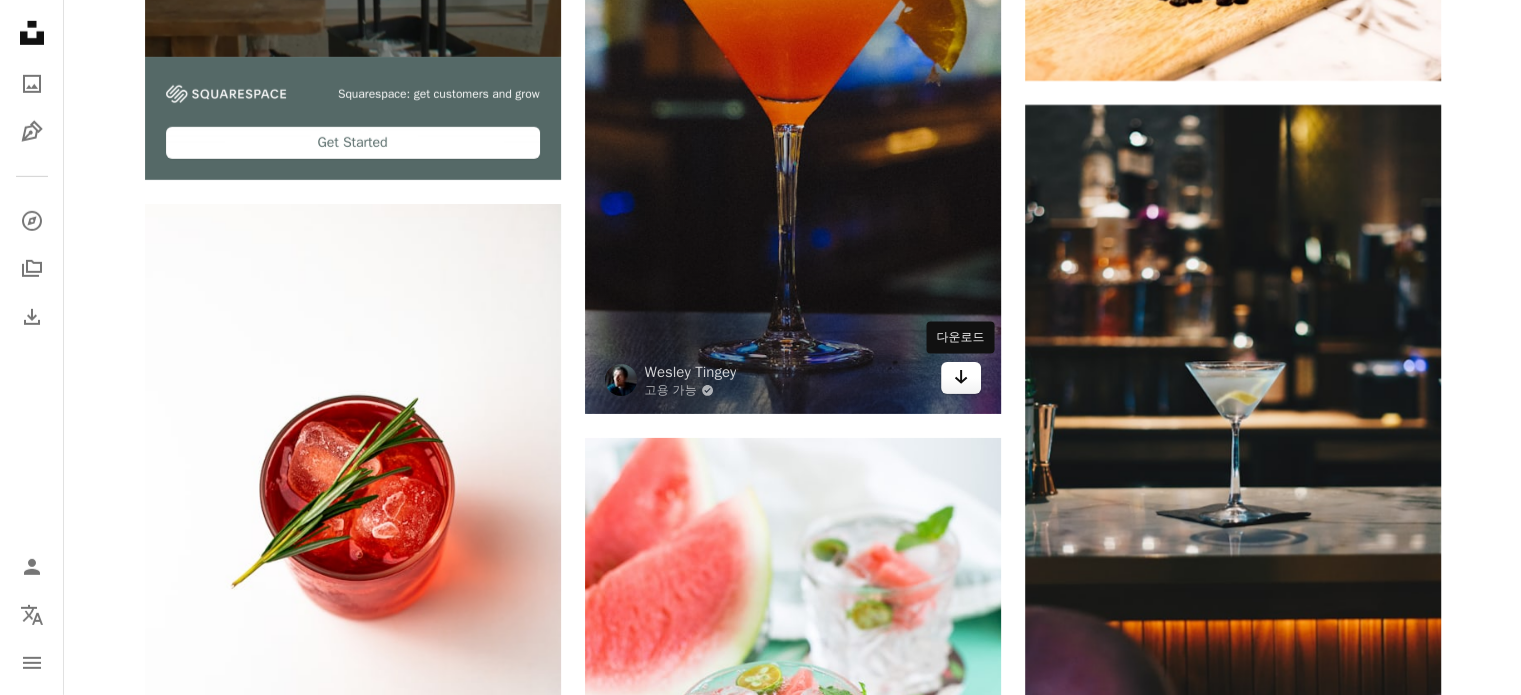 click on "Arrow pointing down" at bounding box center [961, 378] 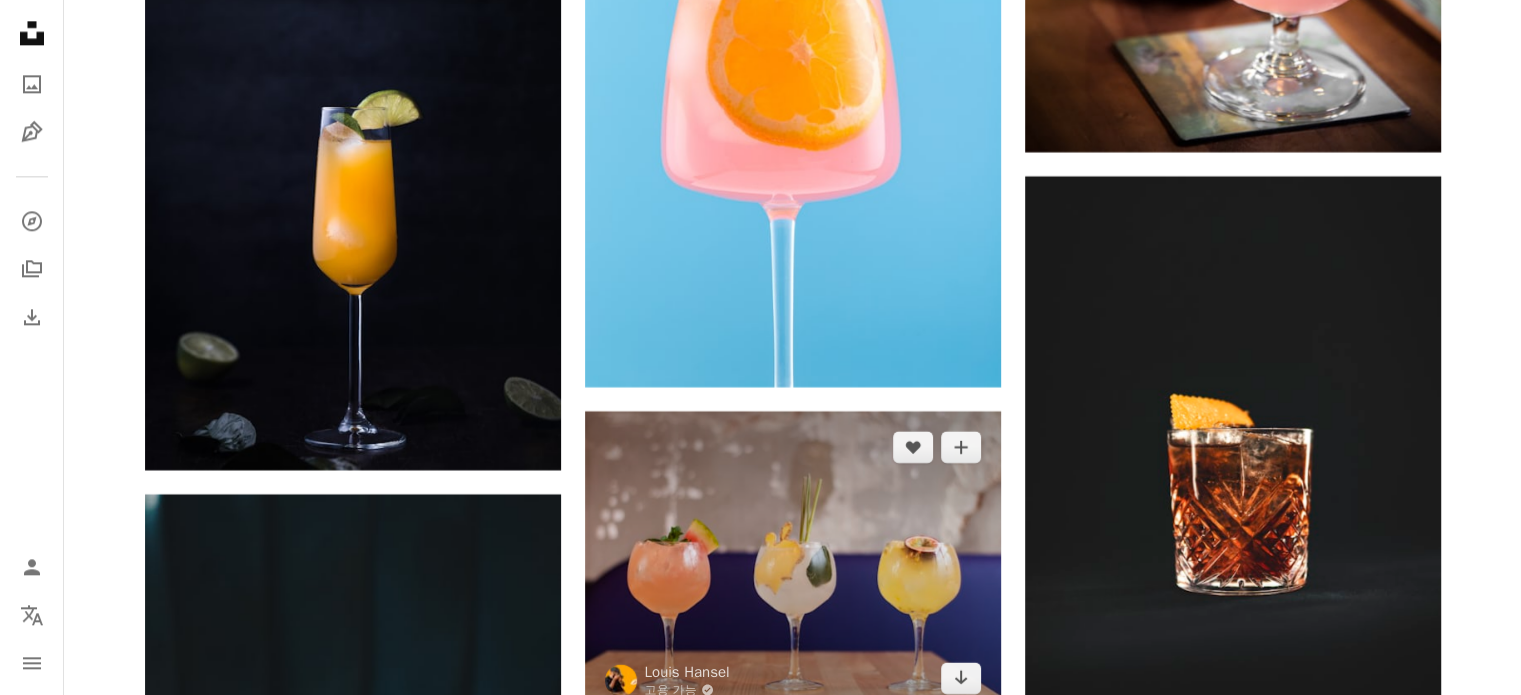 scroll, scrollTop: 10100, scrollLeft: 0, axis: vertical 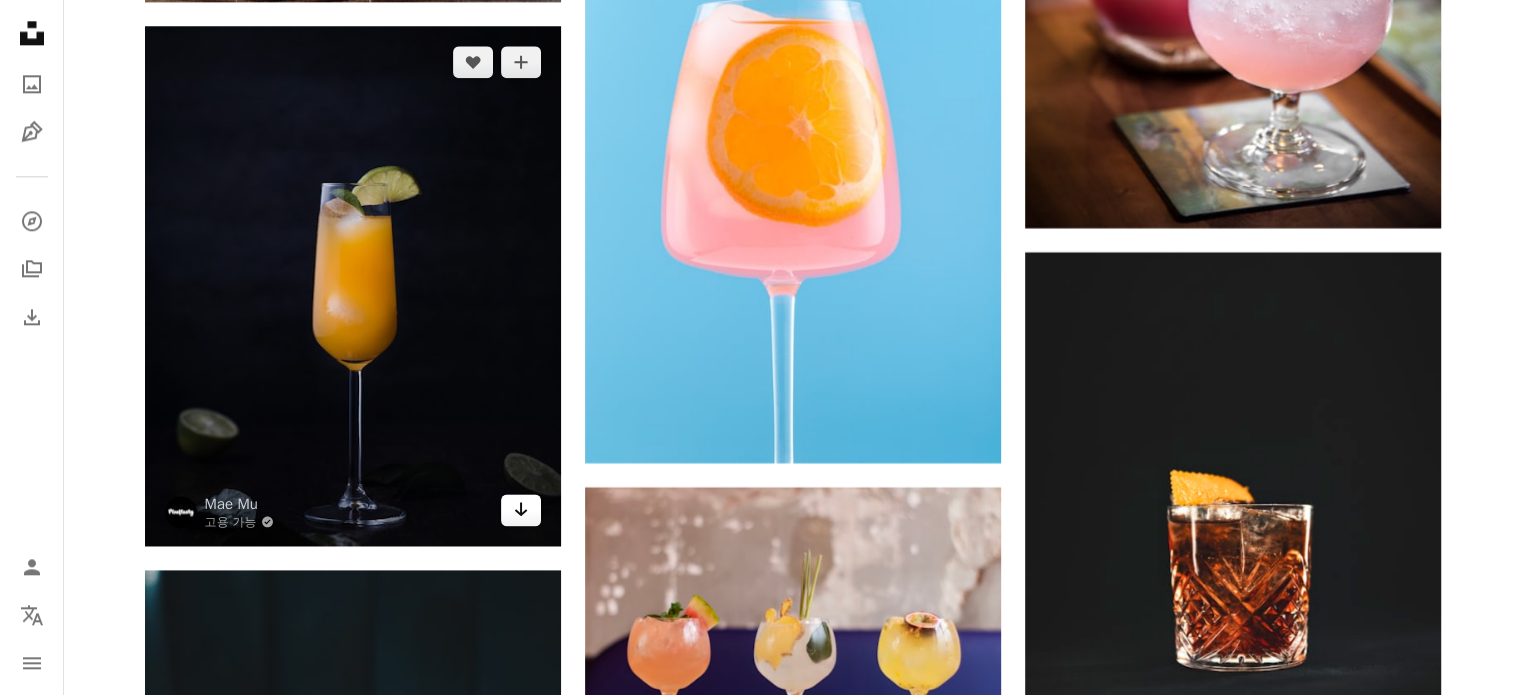 click on "Arrow pointing down" at bounding box center (521, 510) 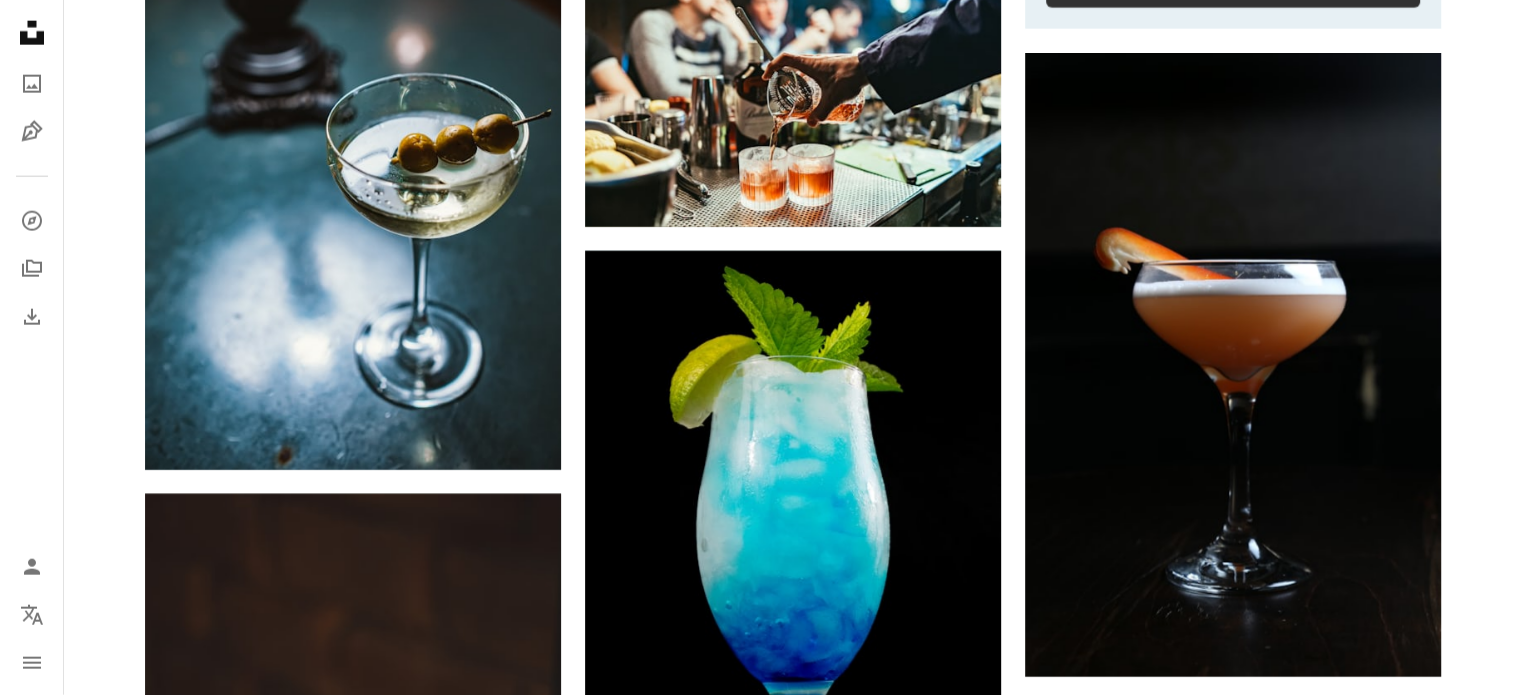 scroll, scrollTop: 12900, scrollLeft: 0, axis: vertical 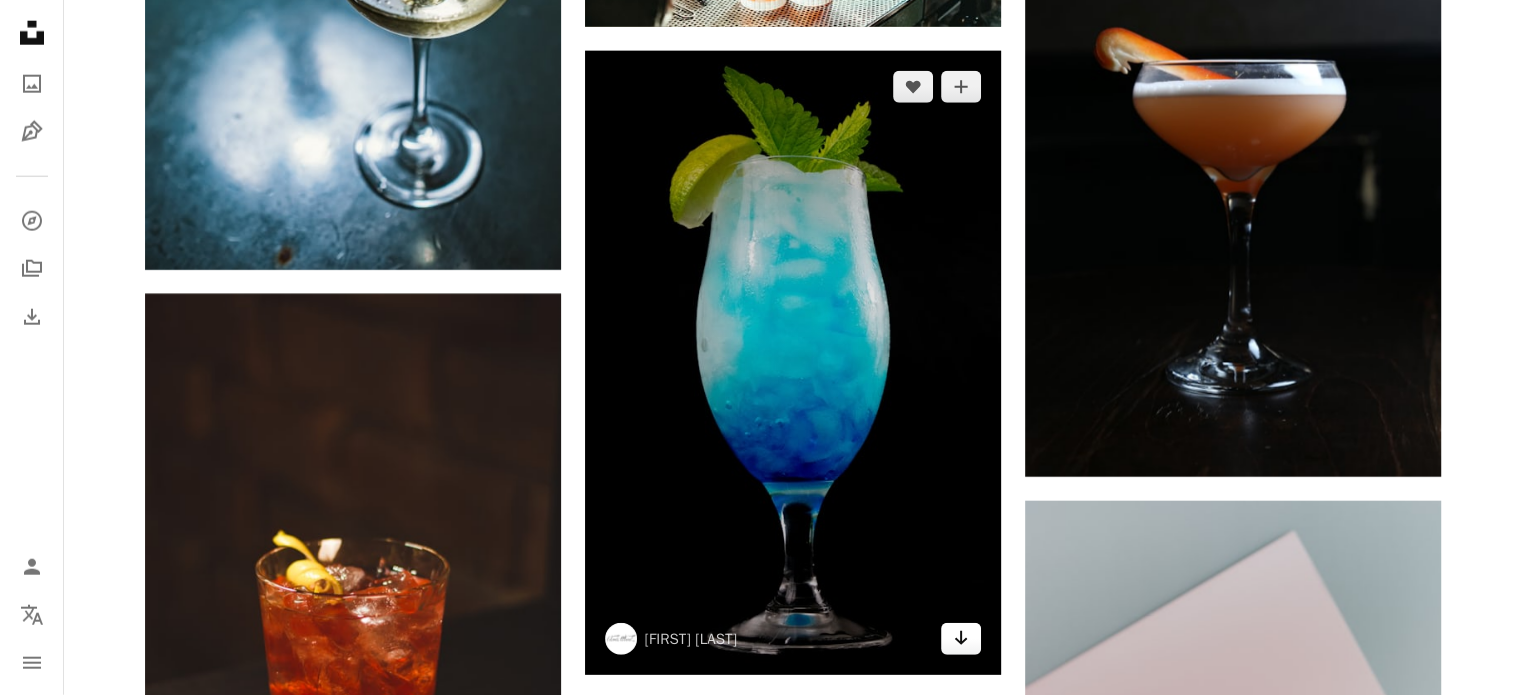 click on "Arrow pointing down" at bounding box center [961, 639] 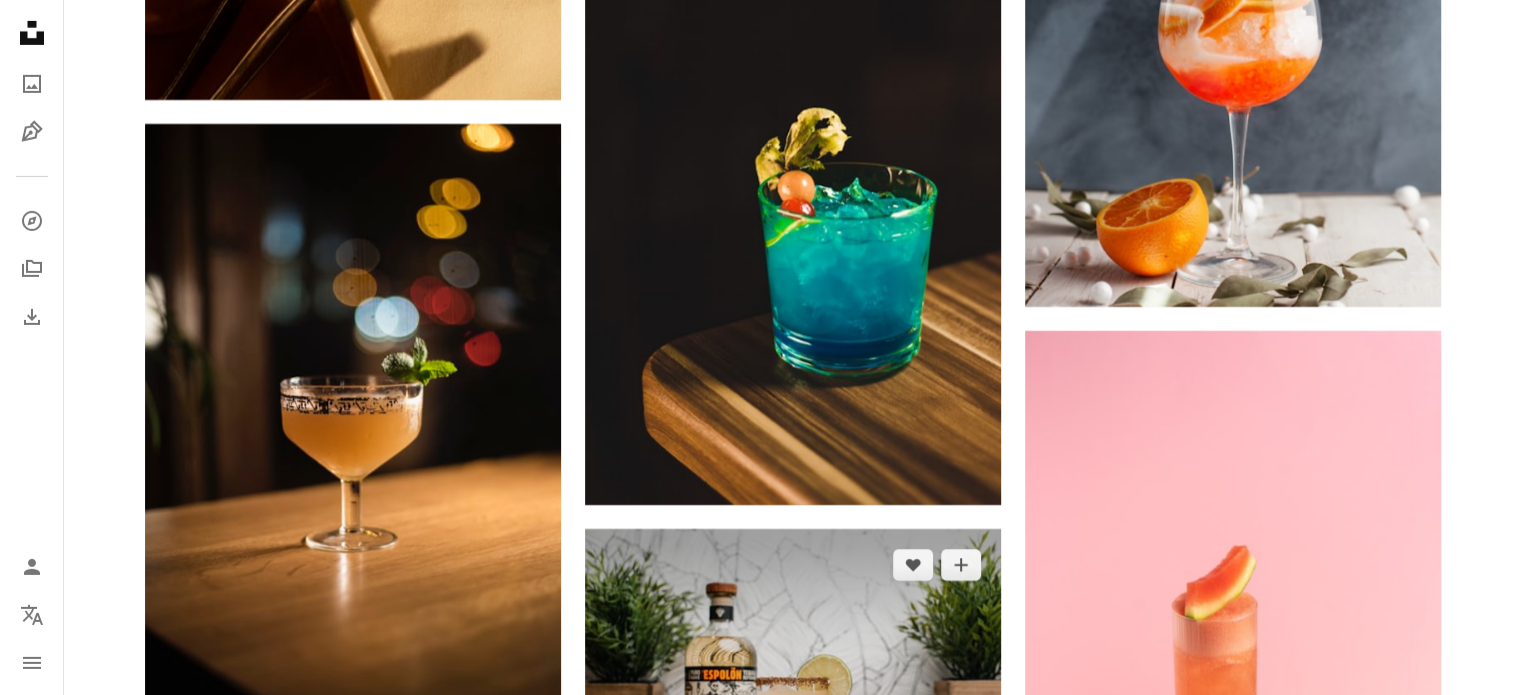 scroll, scrollTop: 14400, scrollLeft: 0, axis: vertical 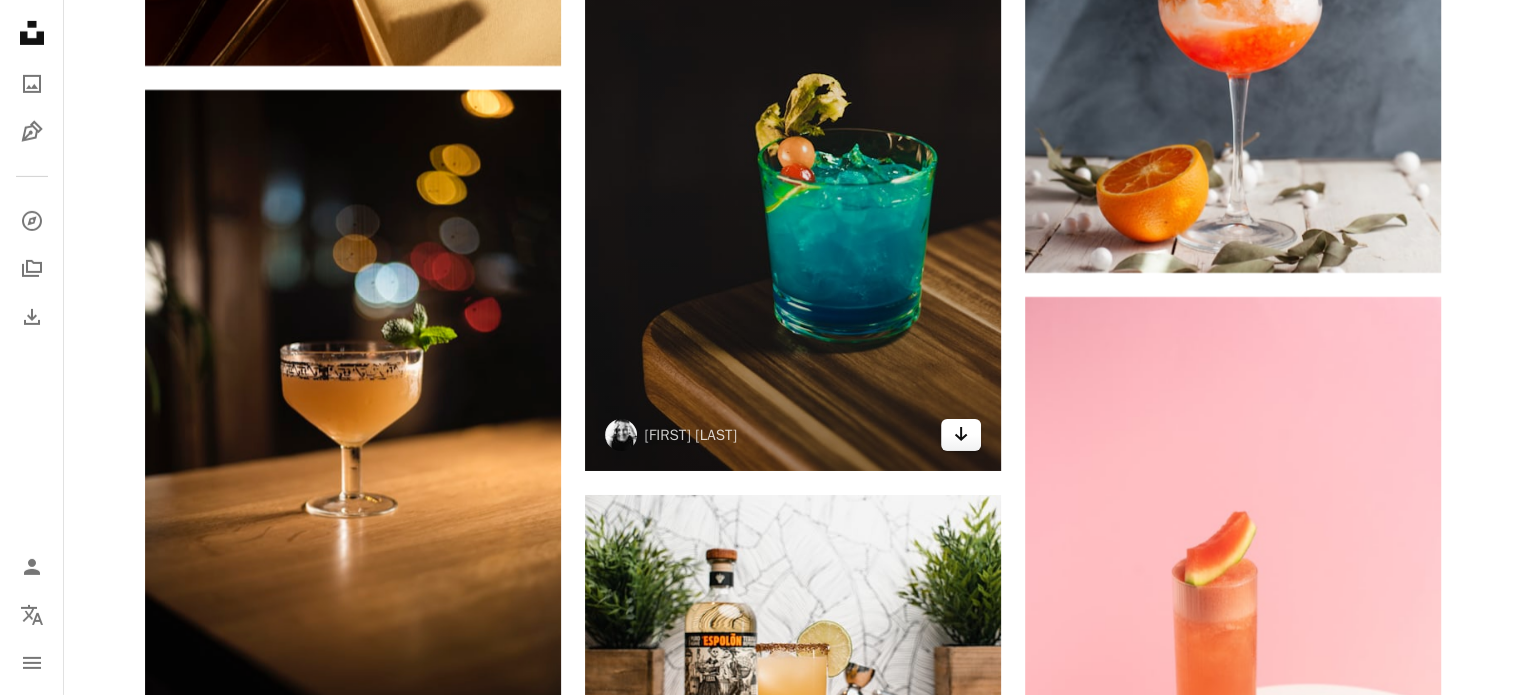 click on "Arrow pointing down" at bounding box center (961, 435) 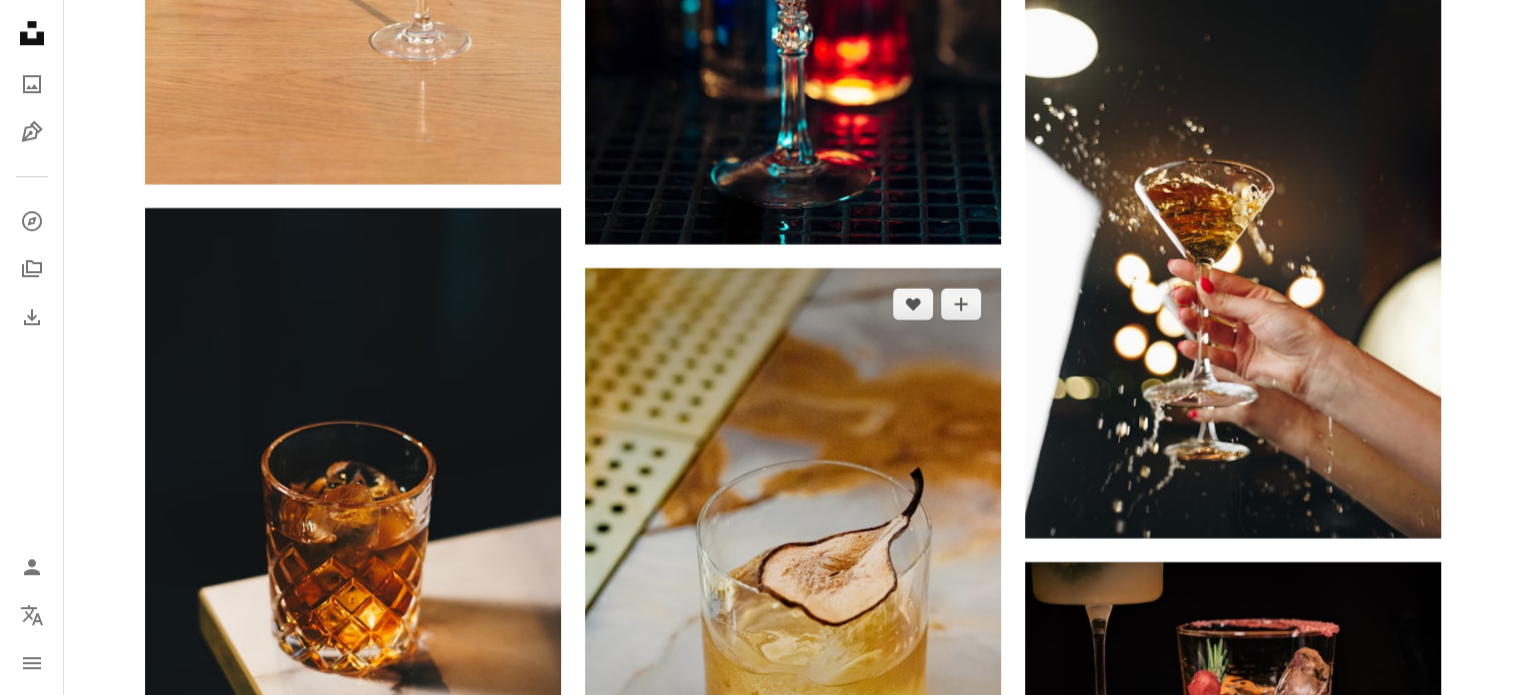 scroll, scrollTop: 17100, scrollLeft: 0, axis: vertical 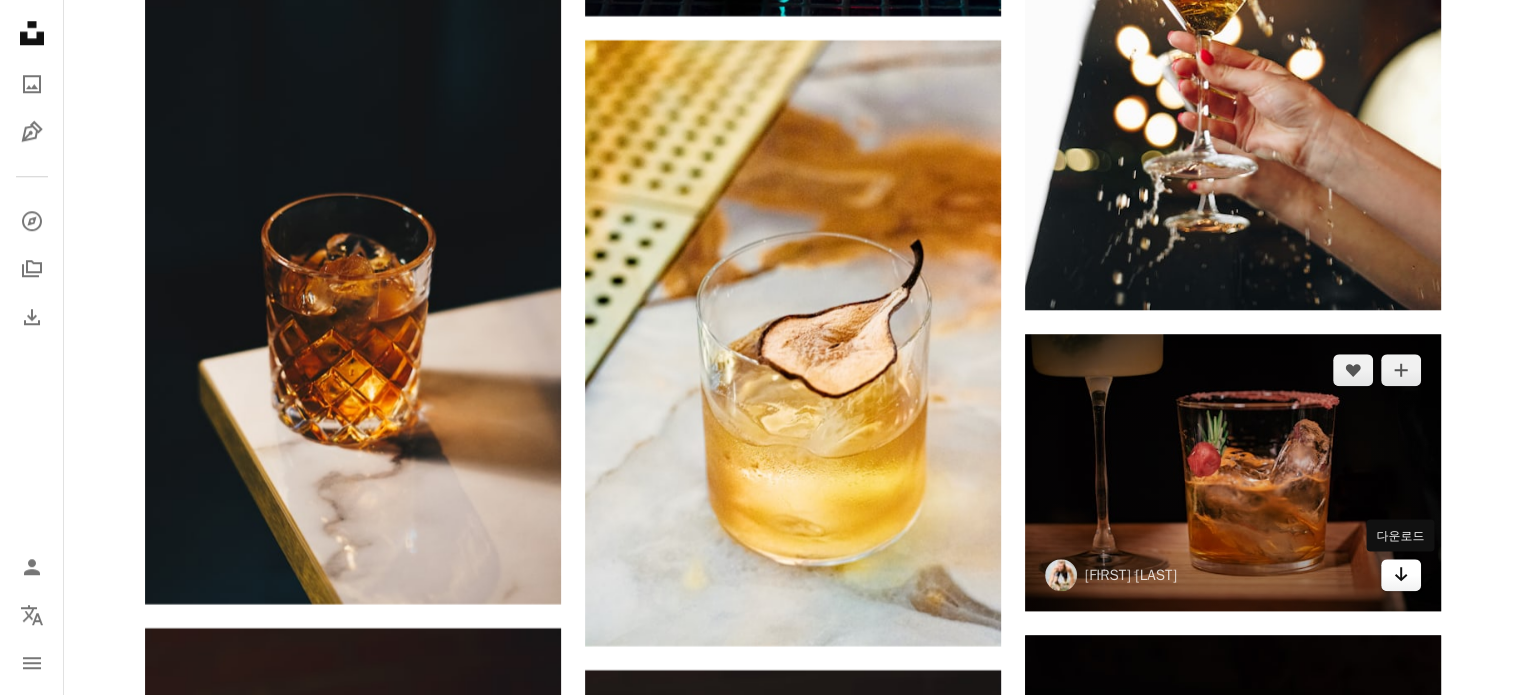 click 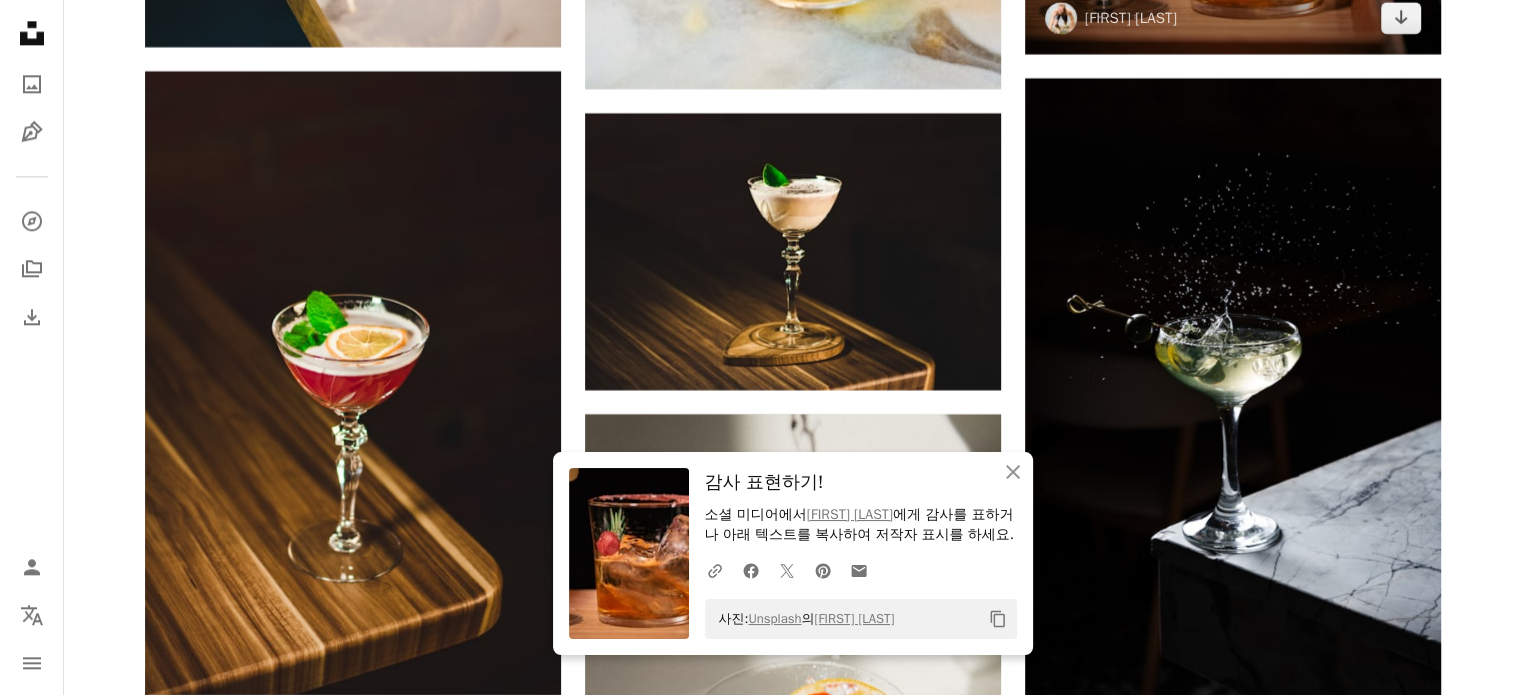 scroll, scrollTop: 17700, scrollLeft: 0, axis: vertical 